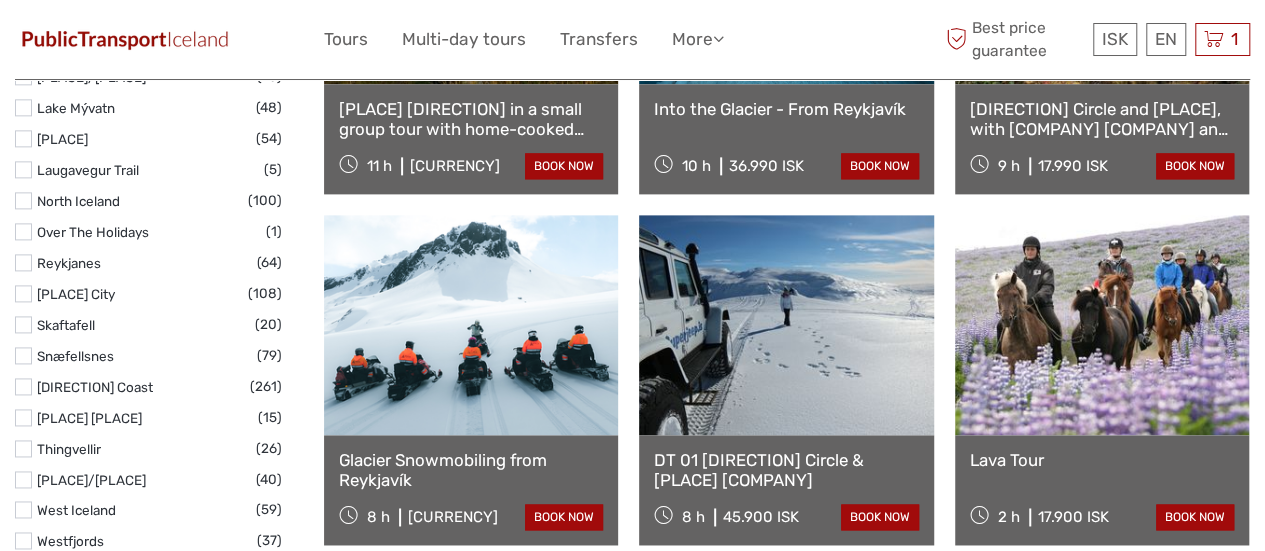 scroll, scrollTop: 0, scrollLeft: 0, axis: both 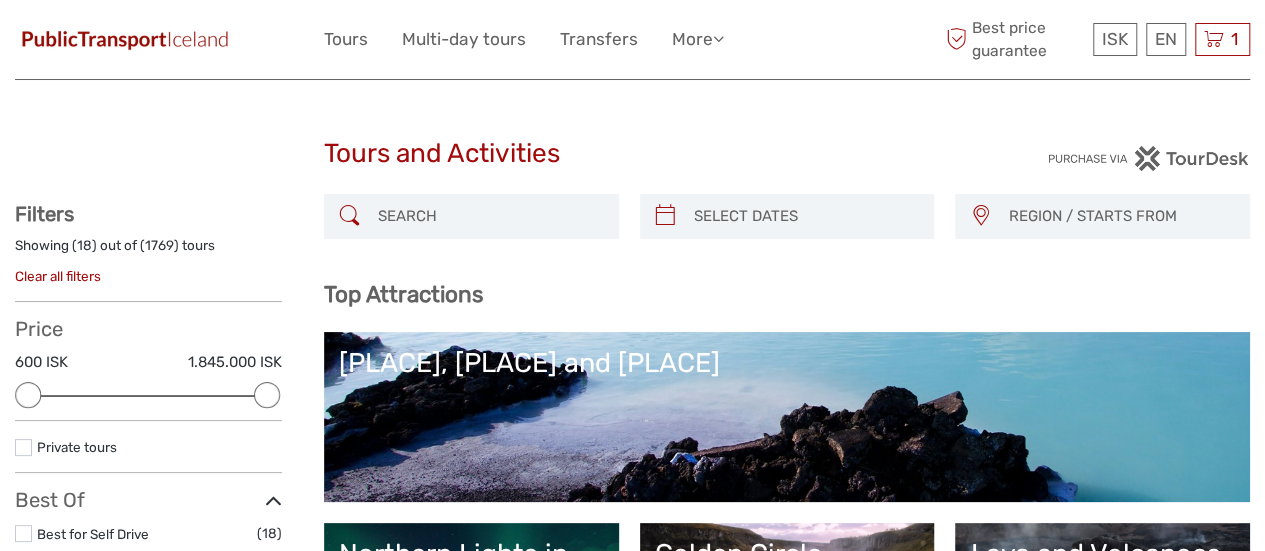 click at bounding box center [125, 39] 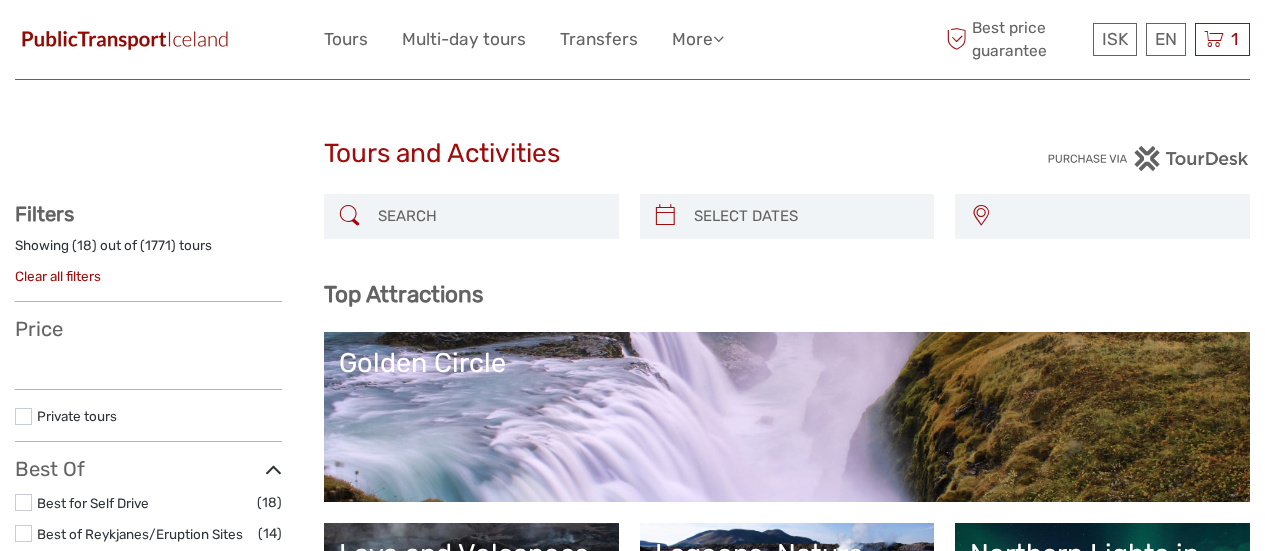 scroll, scrollTop: 0, scrollLeft: 0, axis: both 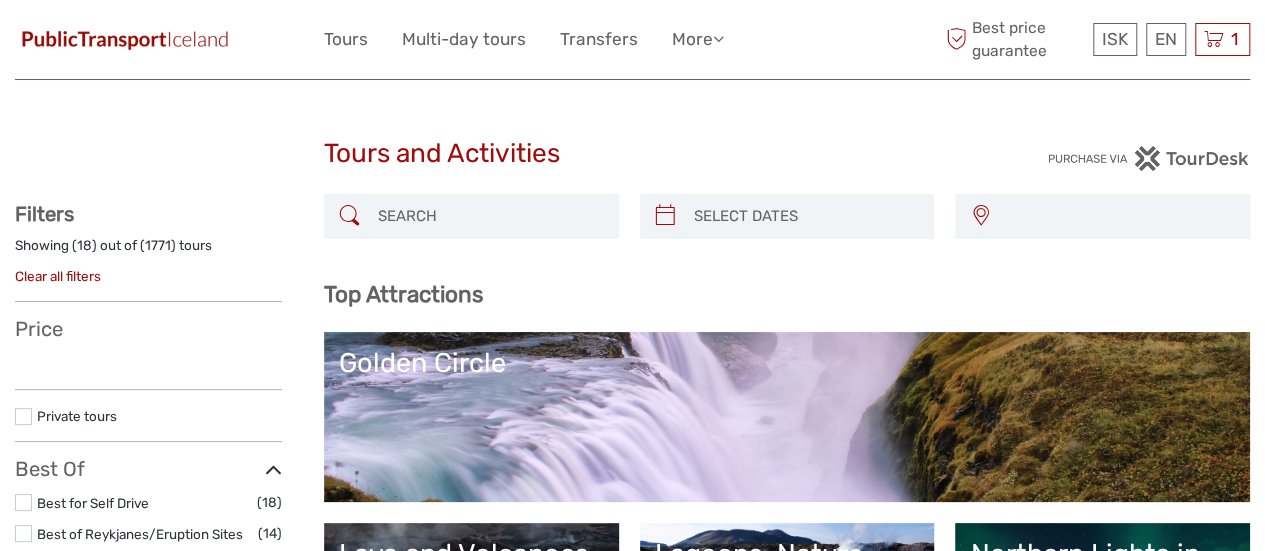 click at bounding box center [489, 216] 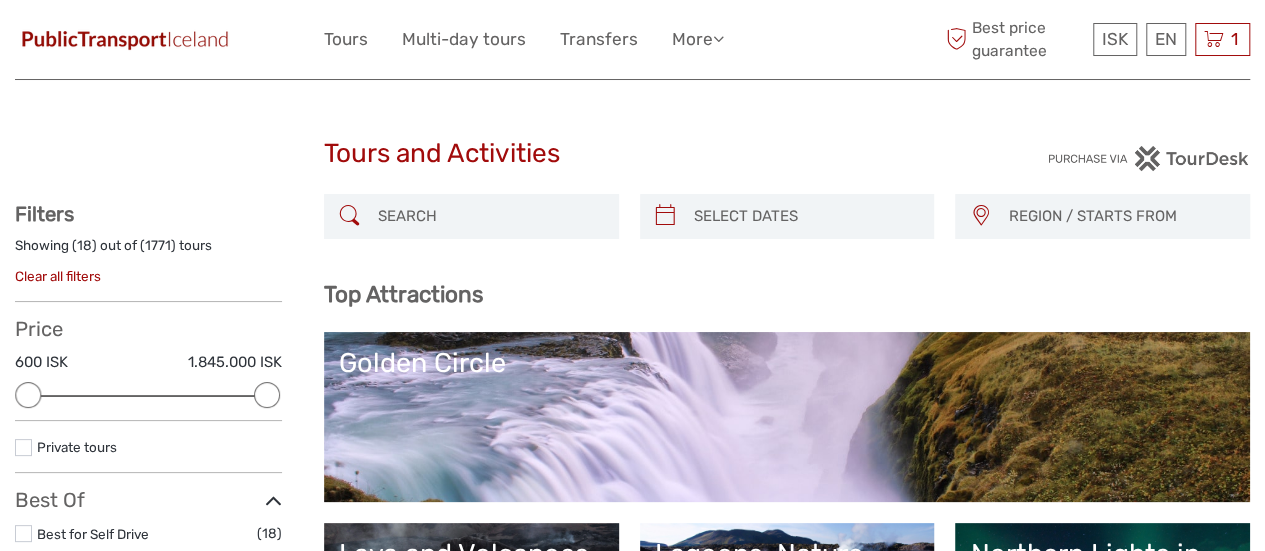 scroll, scrollTop: 0, scrollLeft: 0, axis: both 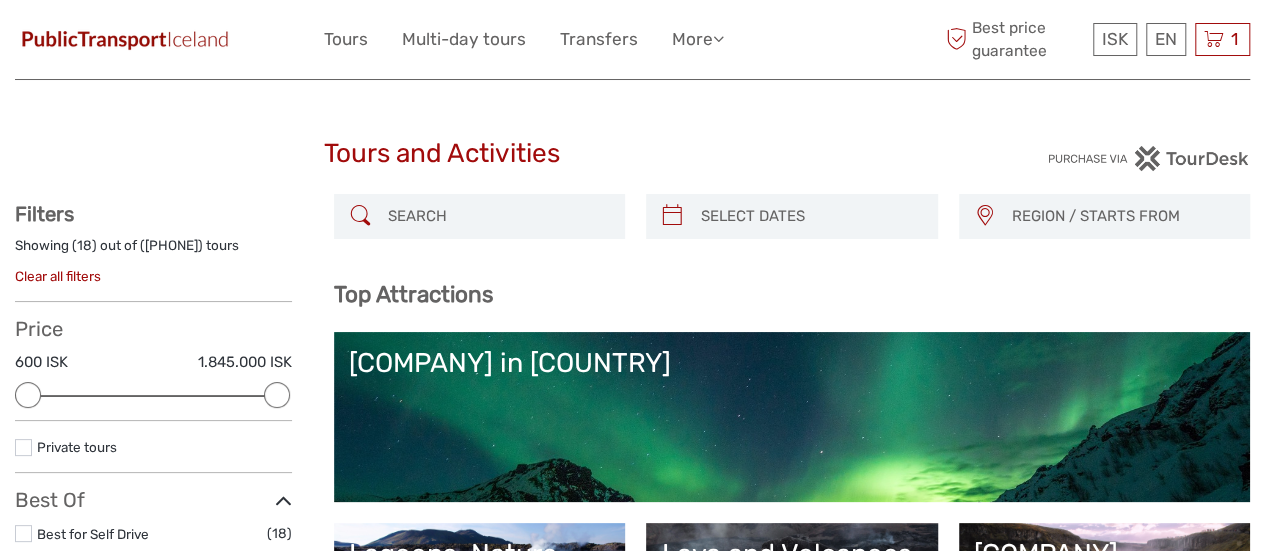 click at bounding box center [497, 216] 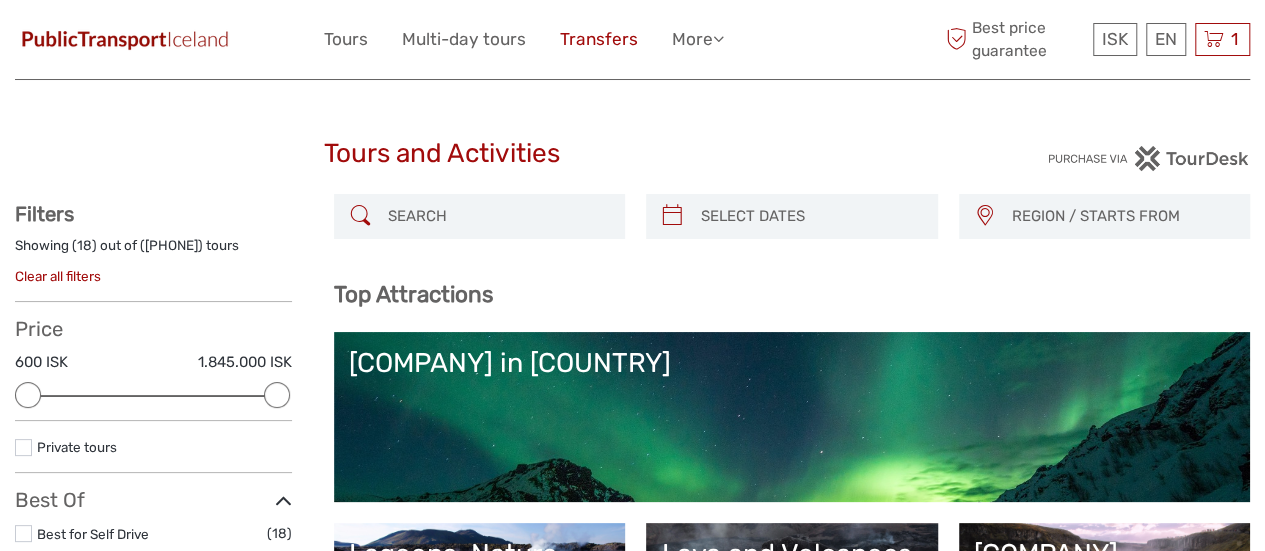 click on "Transfers" at bounding box center [599, 39] 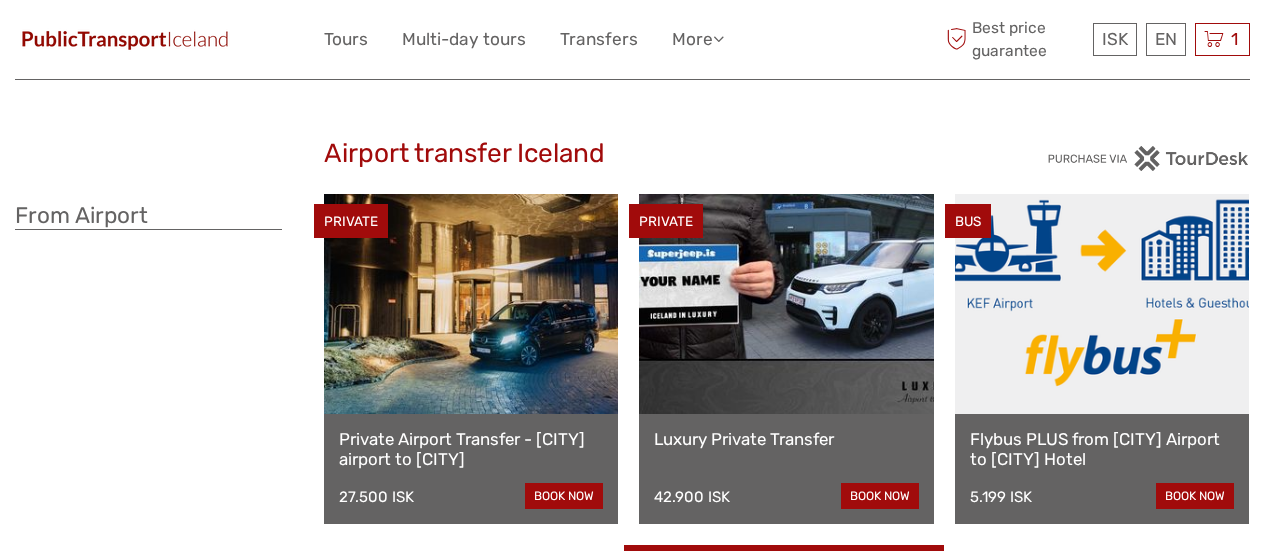 scroll, scrollTop: 0, scrollLeft: 0, axis: both 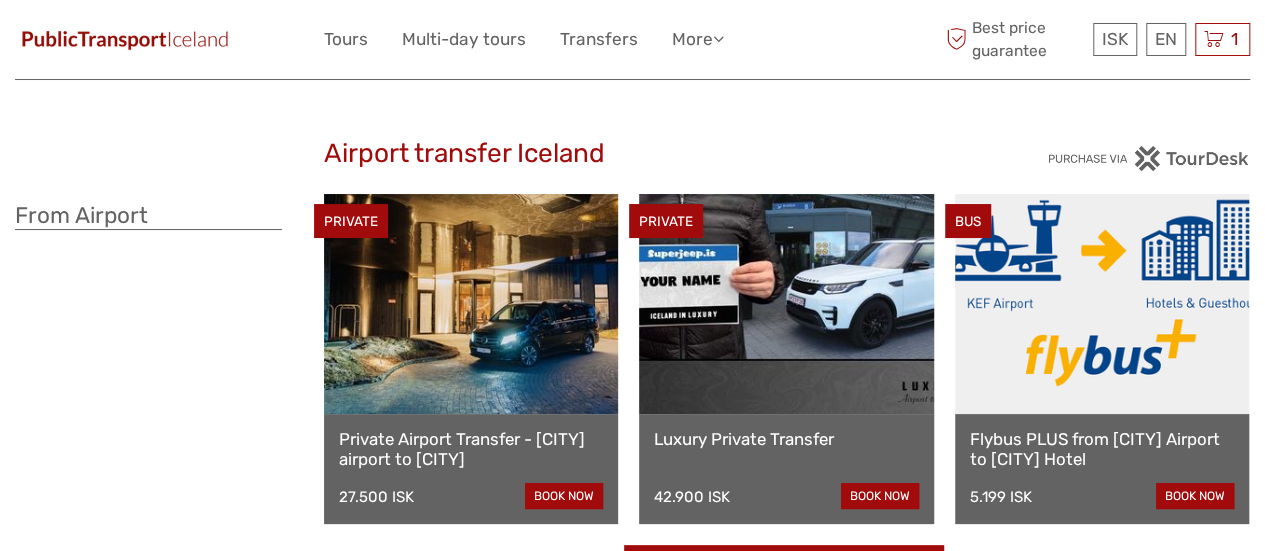 click at bounding box center [1102, 304] 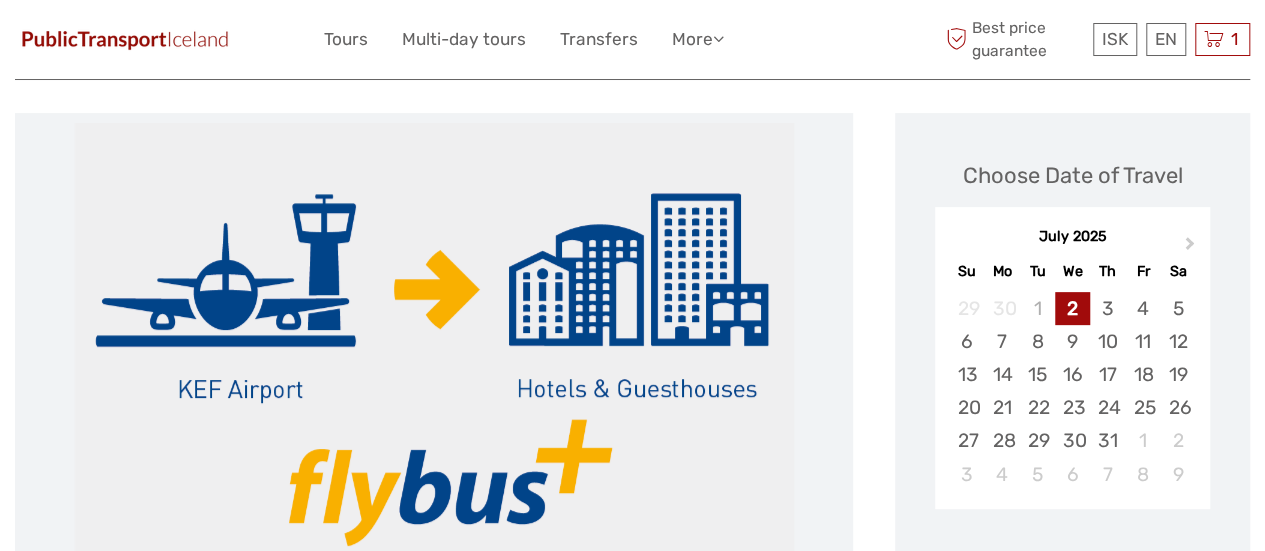 scroll, scrollTop: 352, scrollLeft: 0, axis: vertical 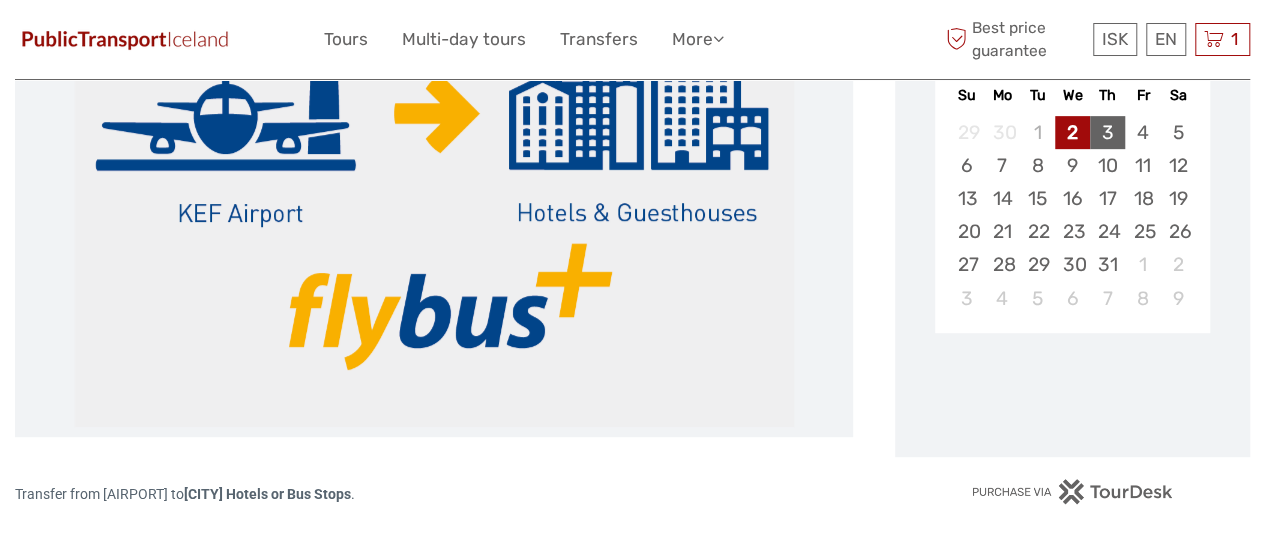 click on "3" at bounding box center [1107, 132] 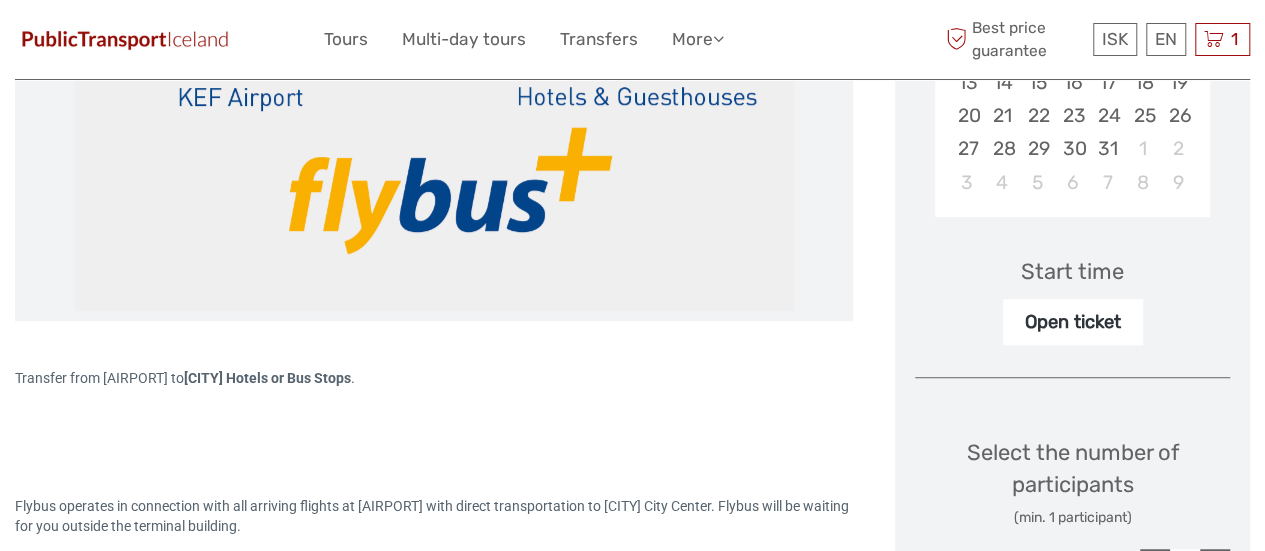 scroll, scrollTop: 300, scrollLeft: 0, axis: vertical 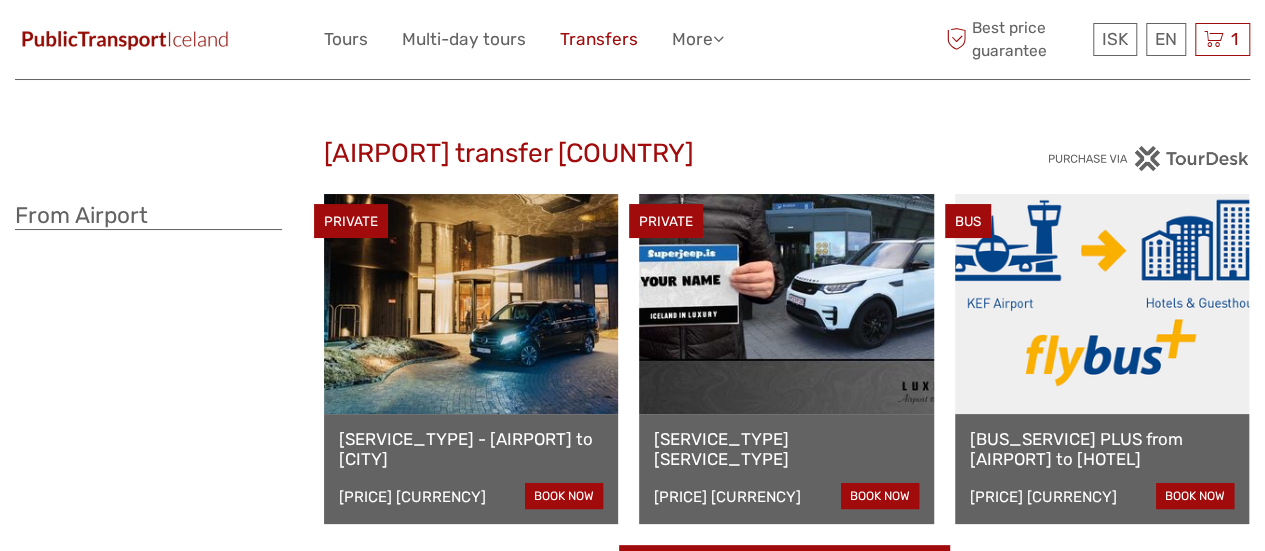 click on "Transfers" at bounding box center (599, 39) 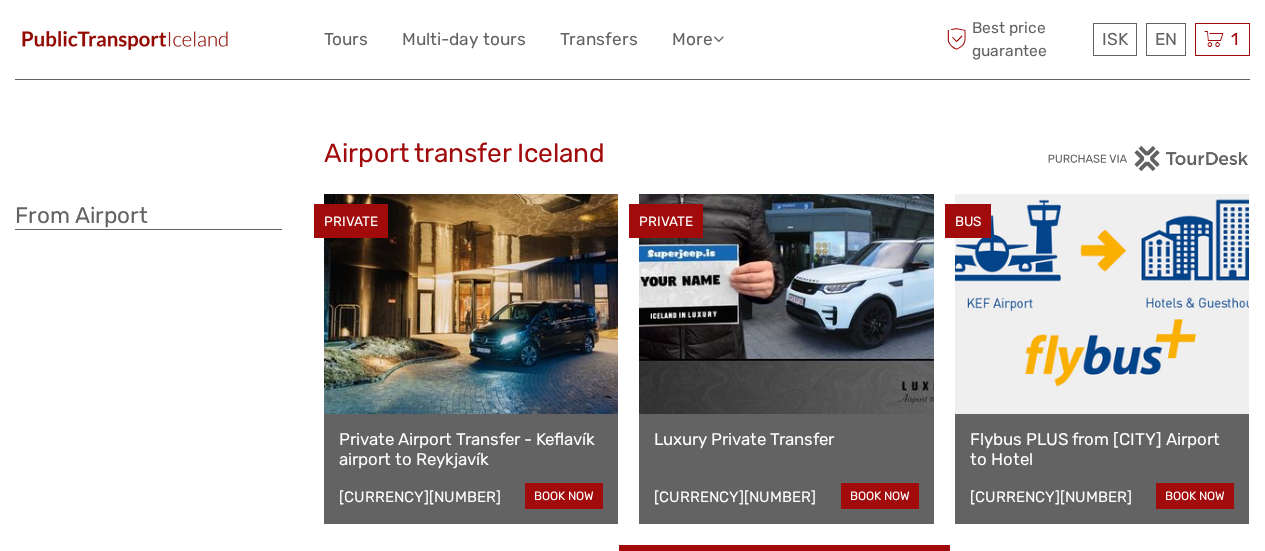 scroll, scrollTop: 0, scrollLeft: 0, axis: both 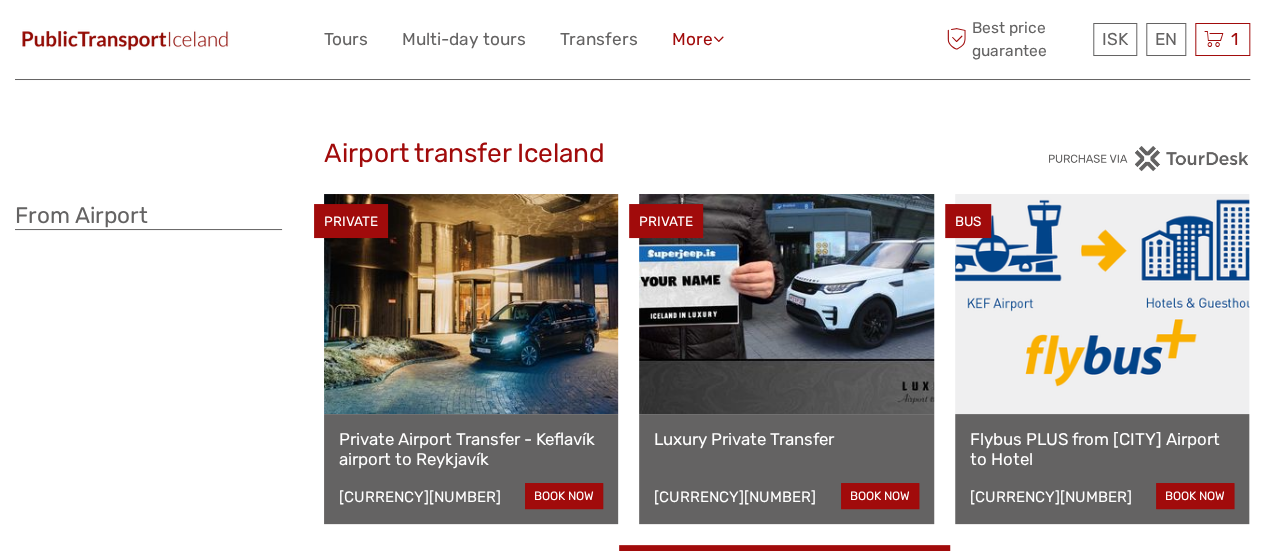 click on "More" at bounding box center (698, 39) 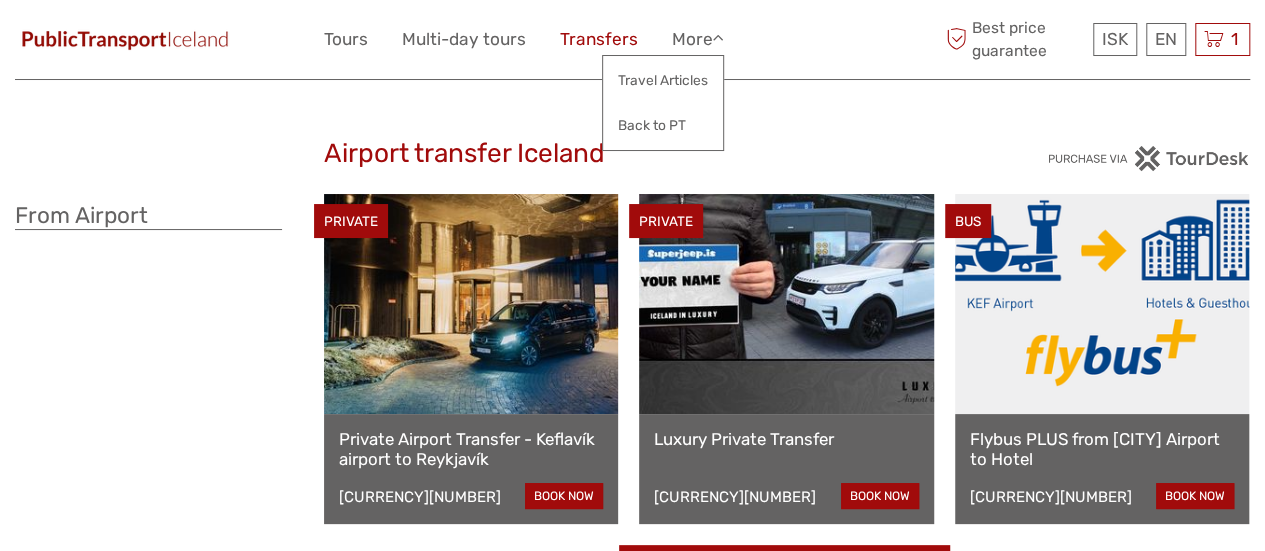 click on "Transfers" at bounding box center (599, 39) 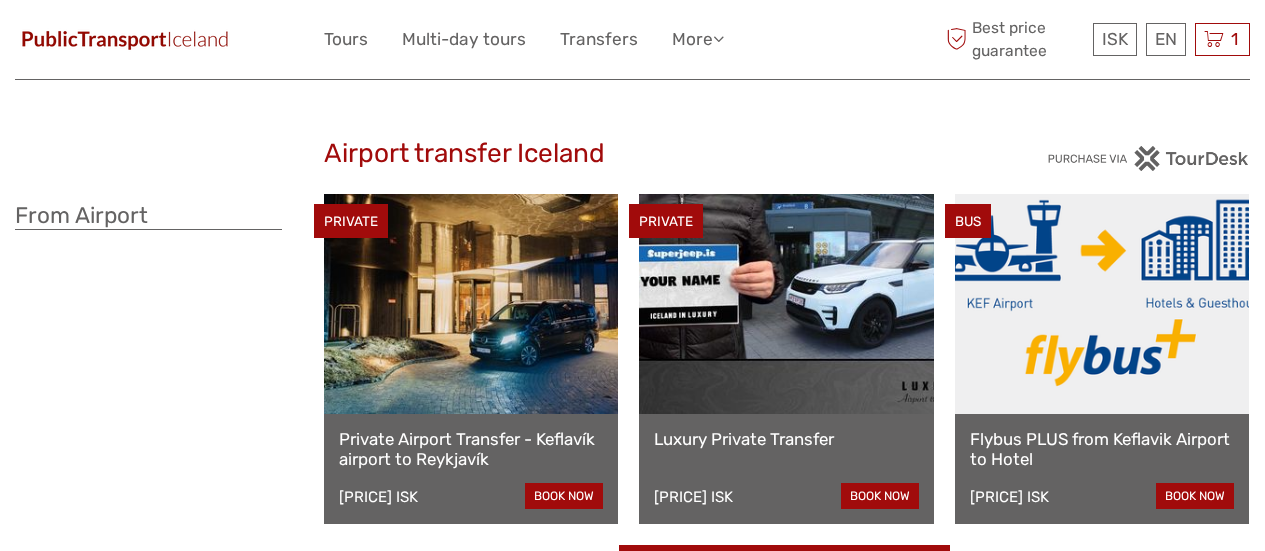 scroll, scrollTop: 0, scrollLeft: 0, axis: both 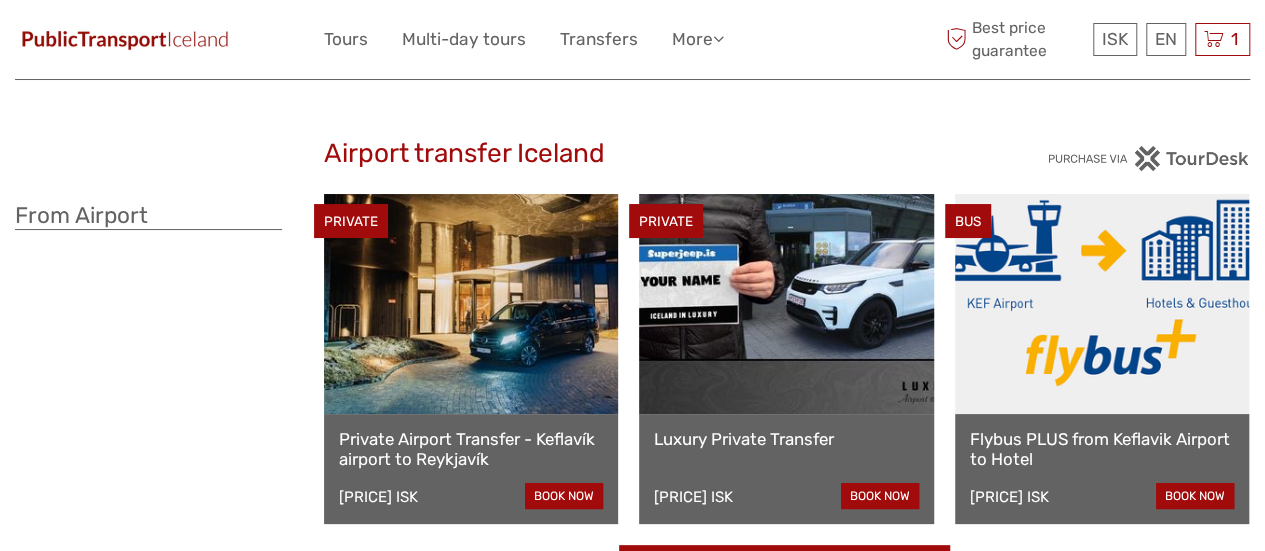 click at bounding box center [125, 39] 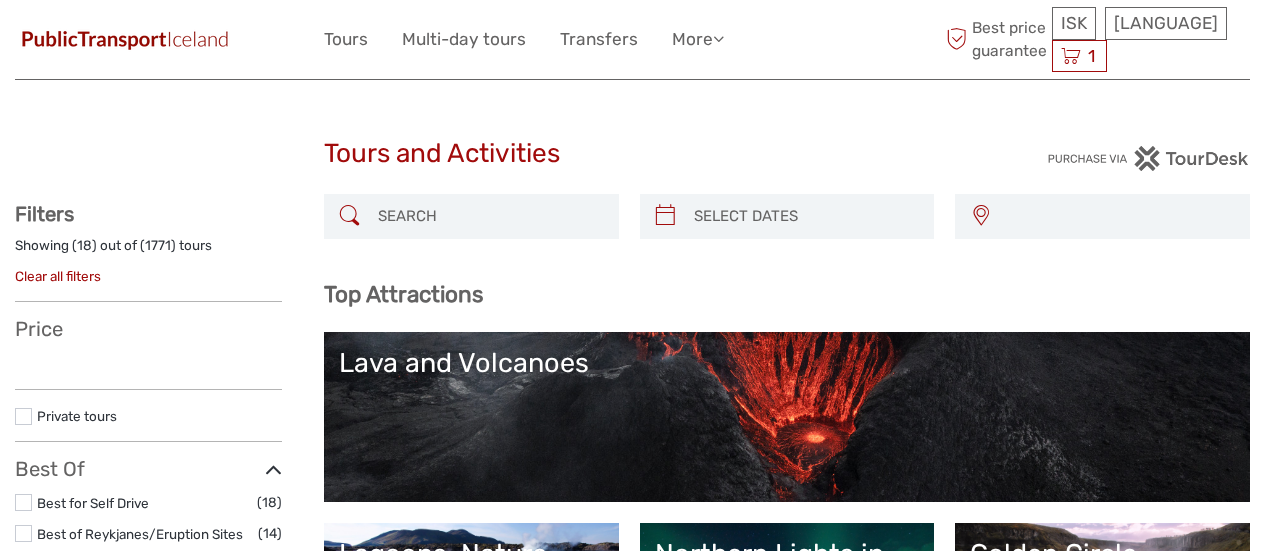 scroll, scrollTop: 0, scrollLeft: 0, axis: both 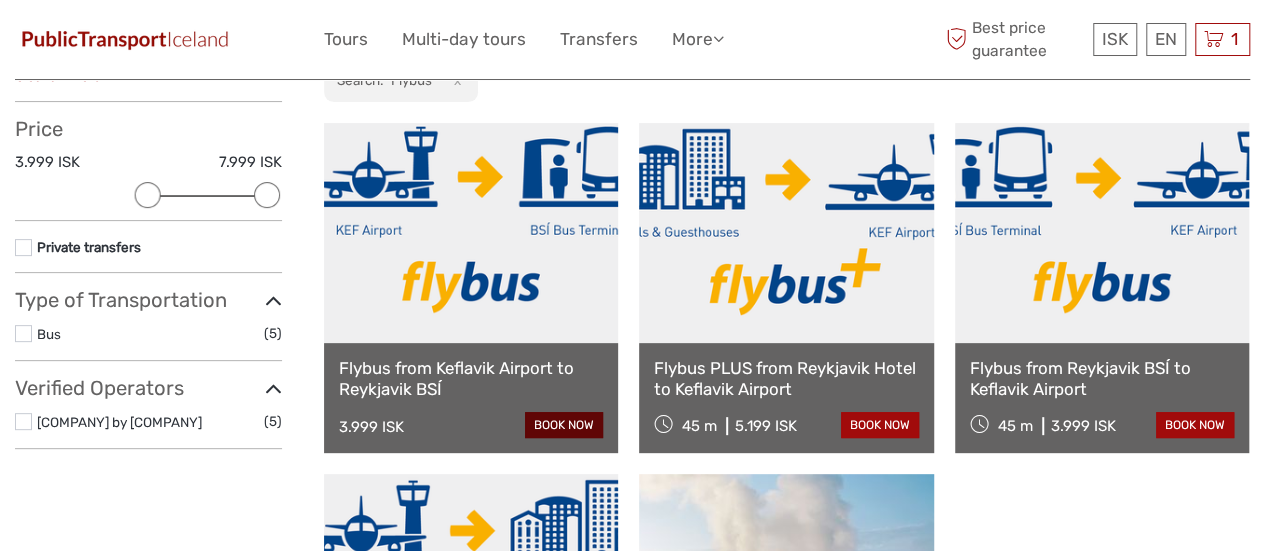 click on "book now" at bounding box center [564, 425] 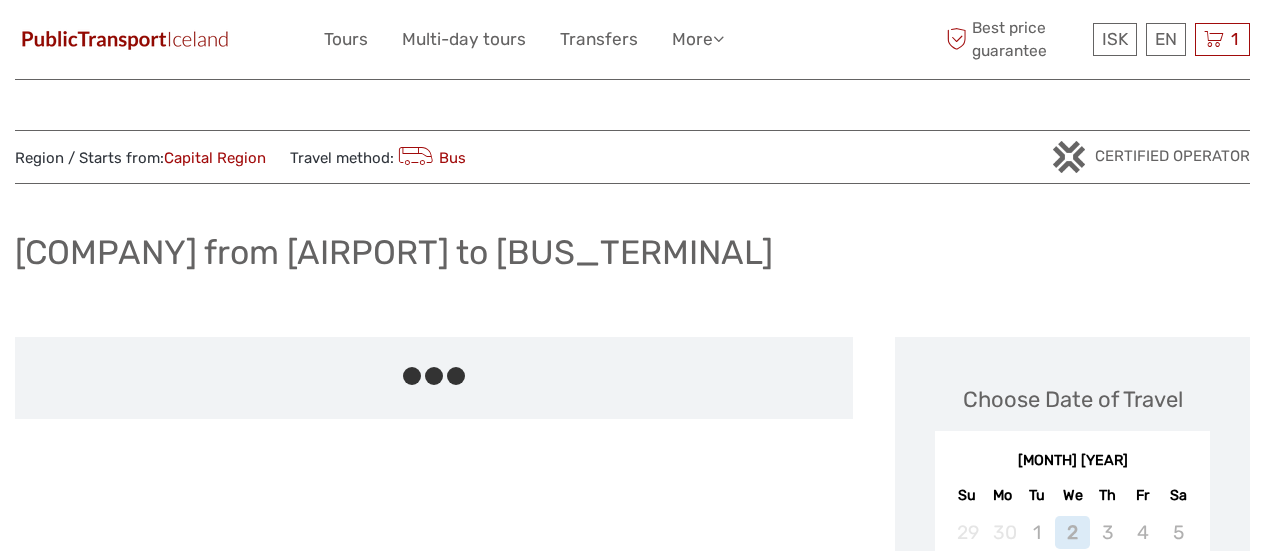 scroll, scrollTop: 0, scrollLeft: 0, axis: both 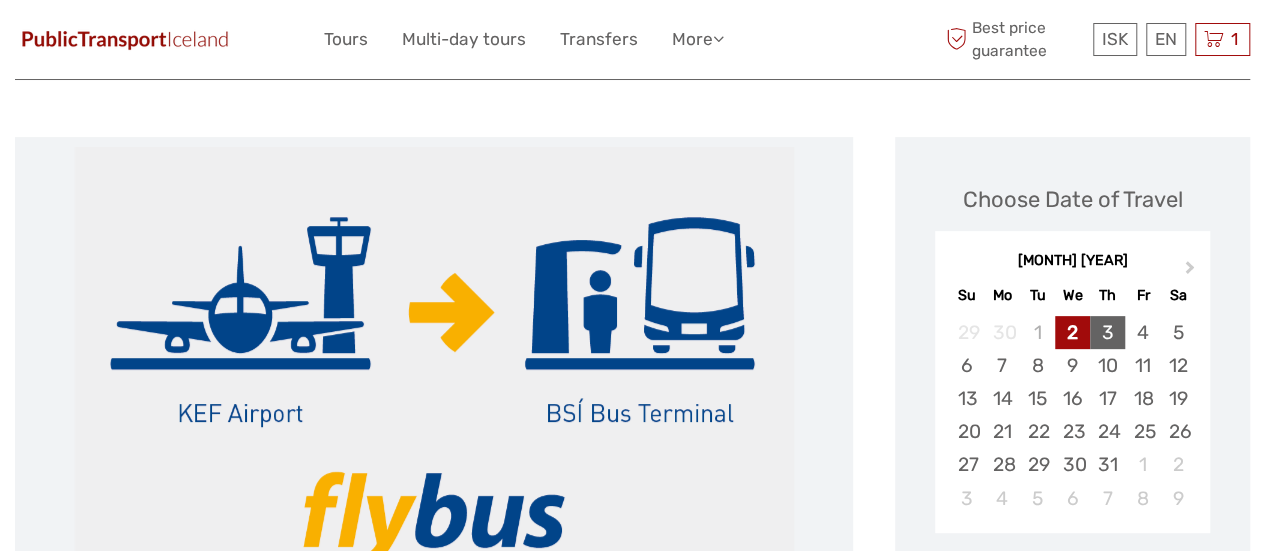 click on "3" at bounding box center [1107, 332] 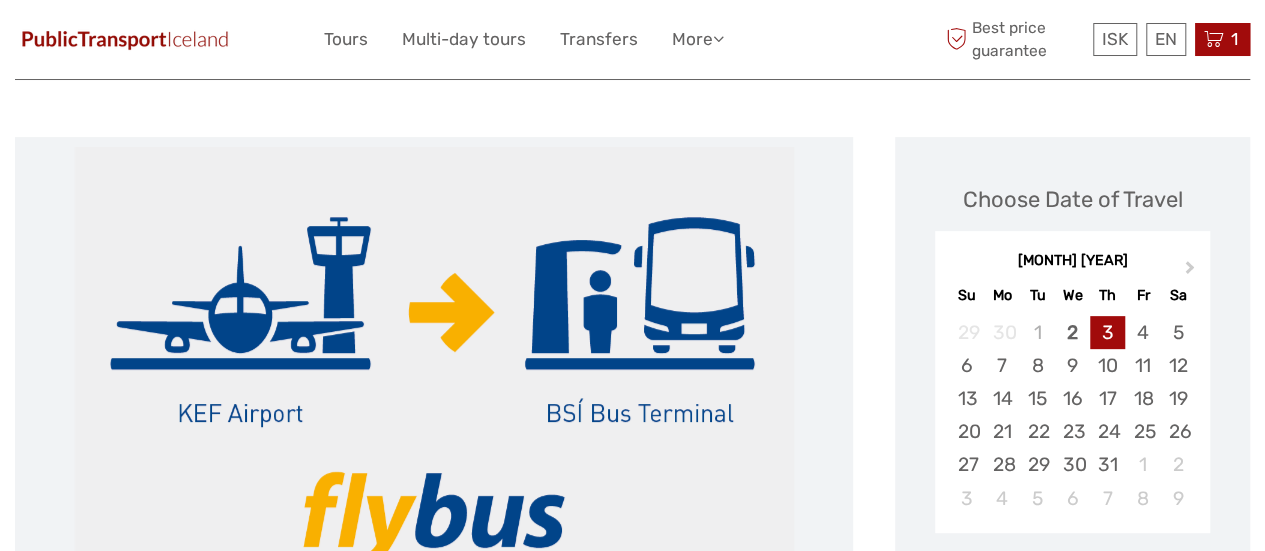 click on "1" at bounding box center (1234, 39) 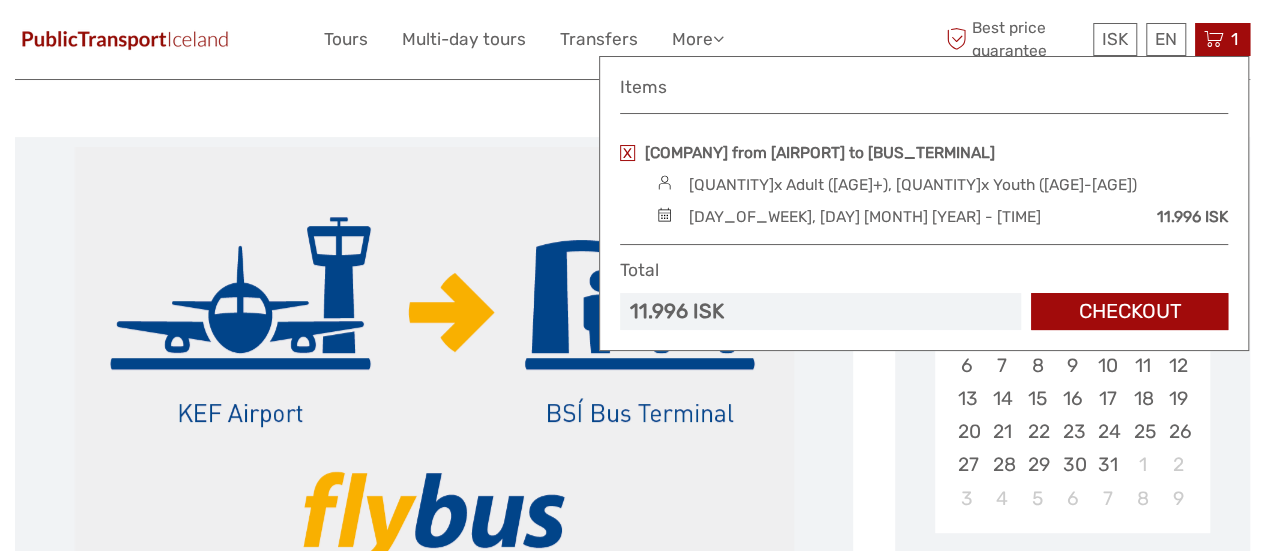 click at bounding box center [627, 153] 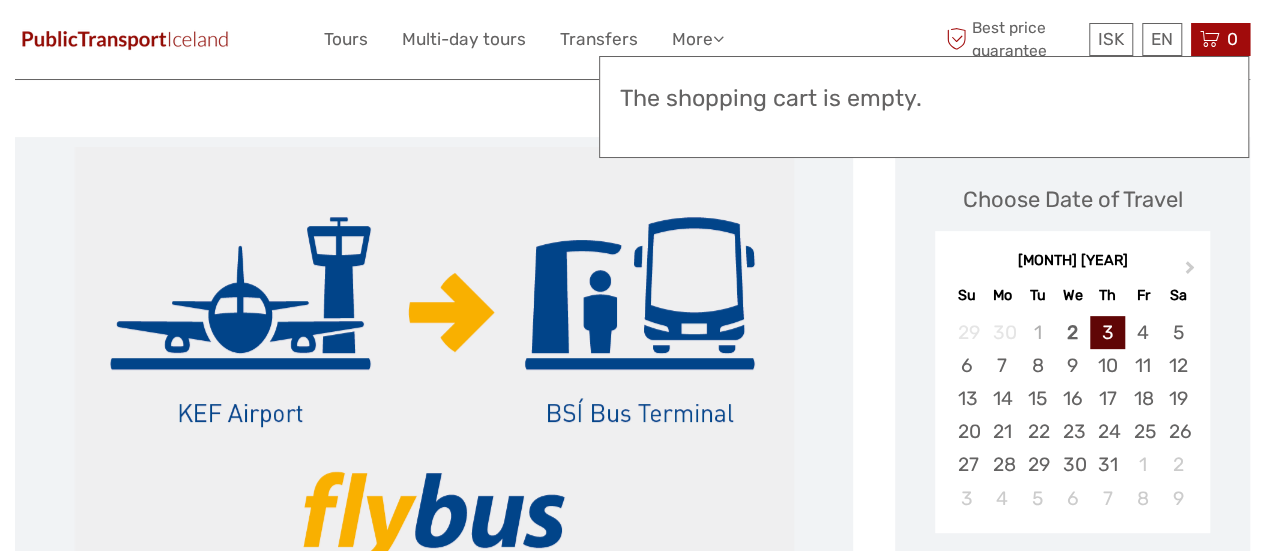 click on "3" at bounding box center (1107, 332) 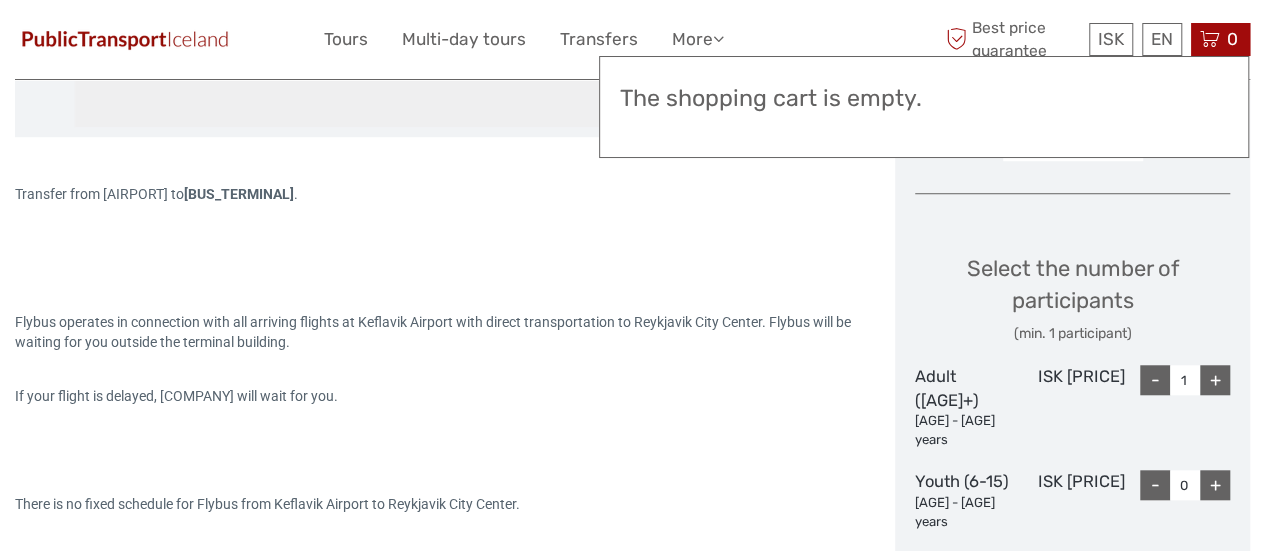 scroll, scrollTop: 800, scrollLeft: 0, axis: vertical 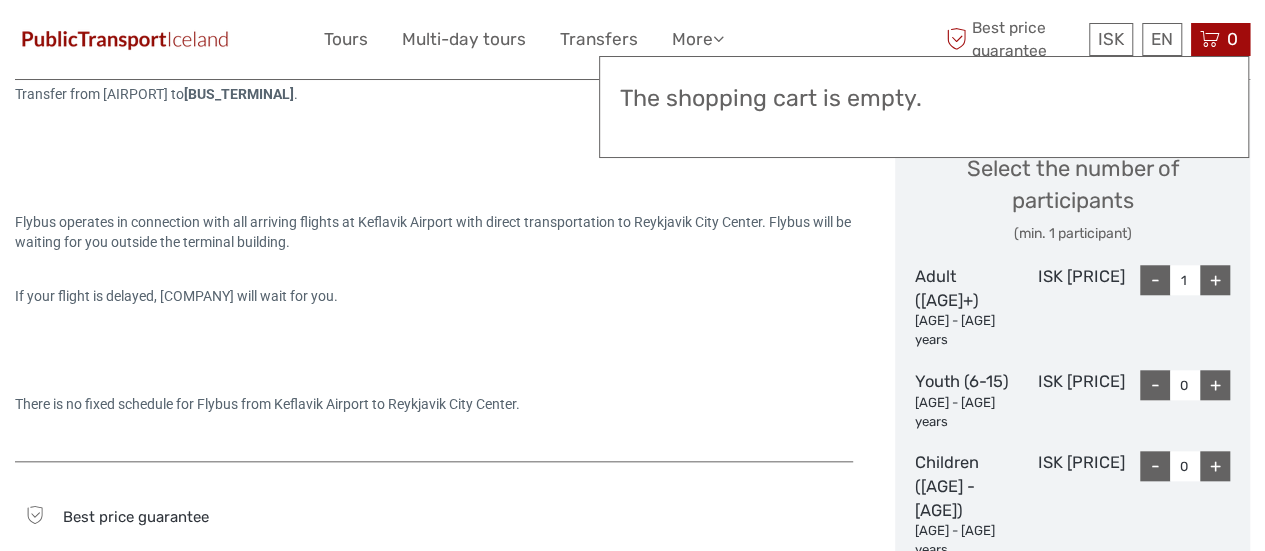 click on "+" at bounding box center [1215, 280] 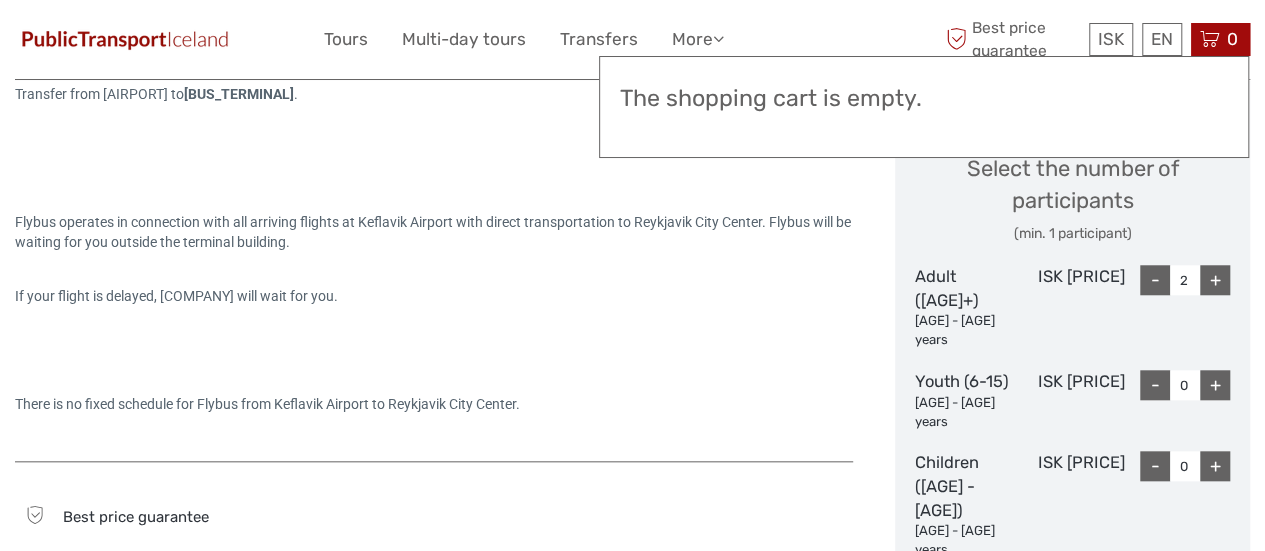 click on "+" at bounding box center [1215, 280] 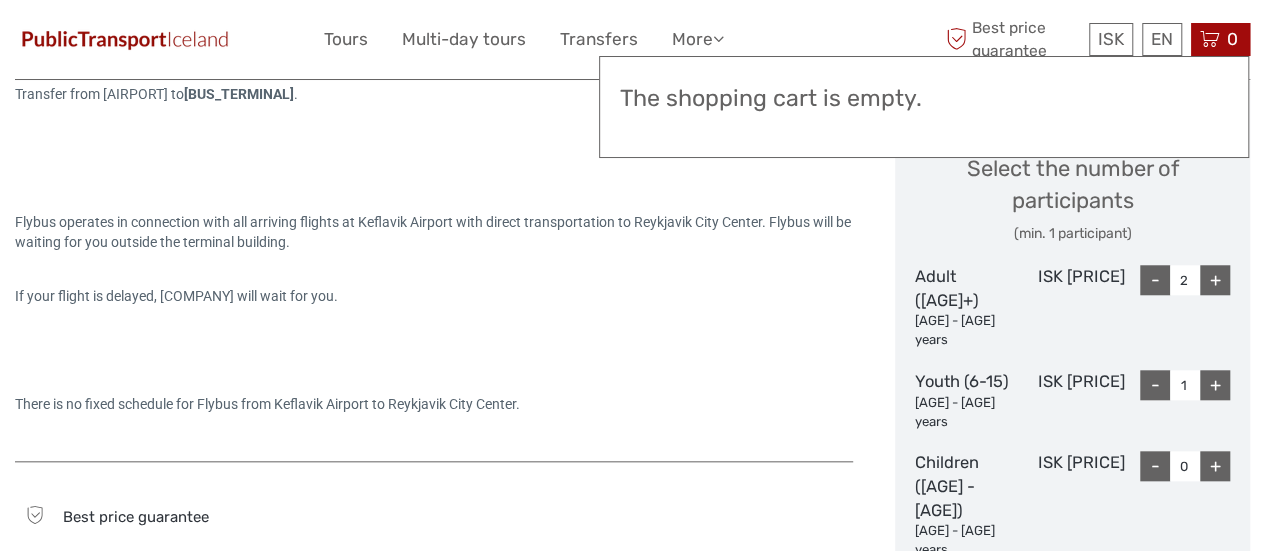 click on "+" at bounding box center [1215, 280] 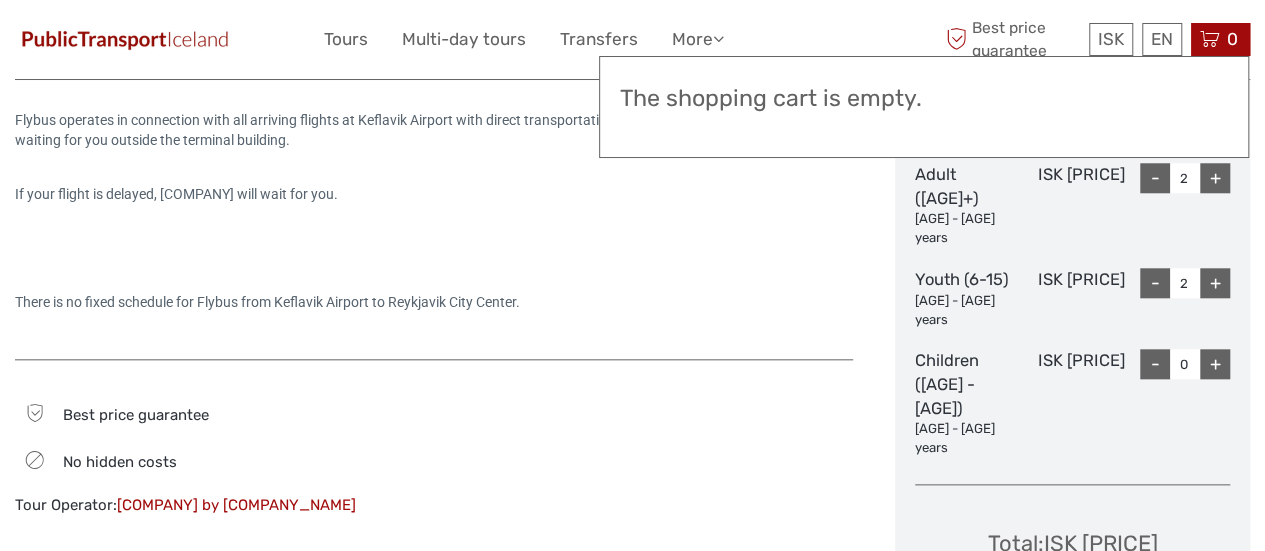 scroll, scrollTop: 1000, scrollLeft: 0, axis: vertical 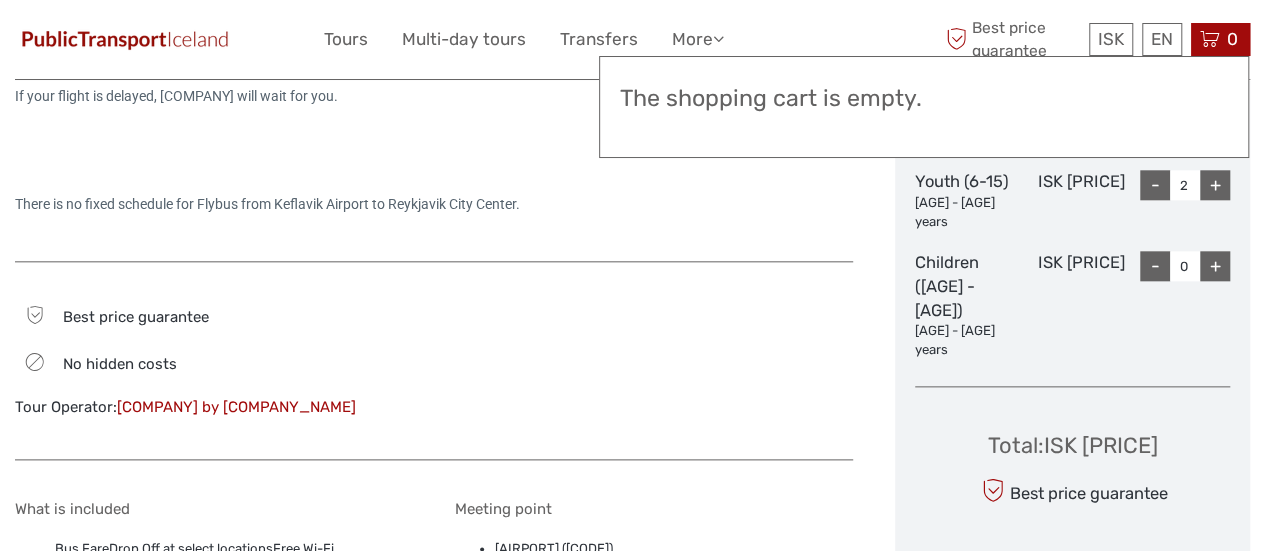 drag, startPoint x: 1015, startPoint y: 465, endPoint x: 522, endPoint y: 329, distance: 511.4147 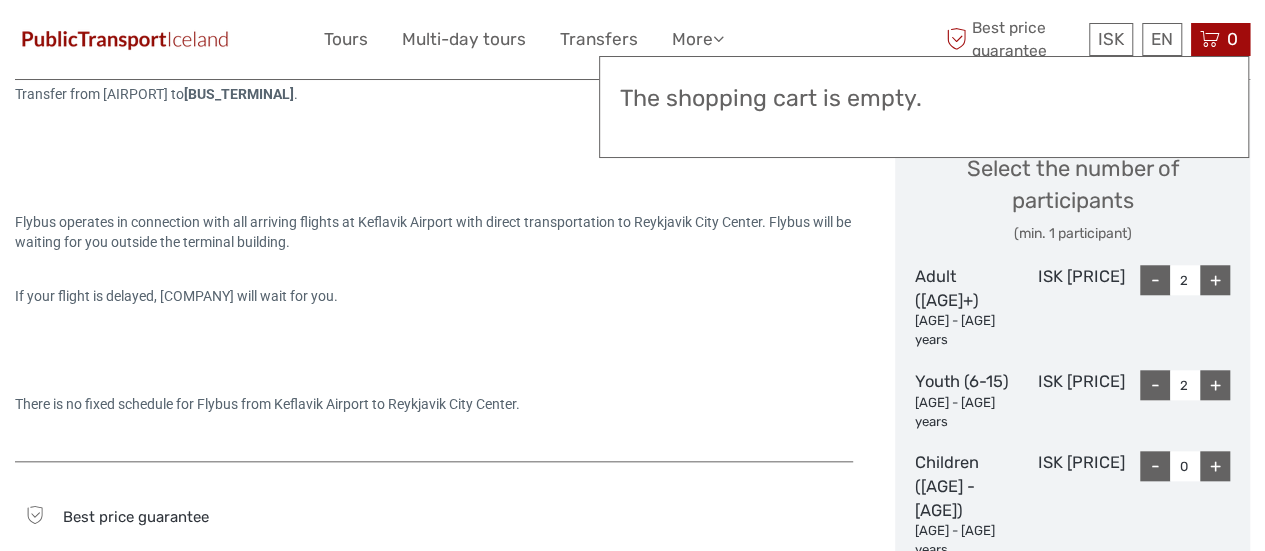 scroll, scrollTop: 1000, scrollLeft: 0, axis: vertical 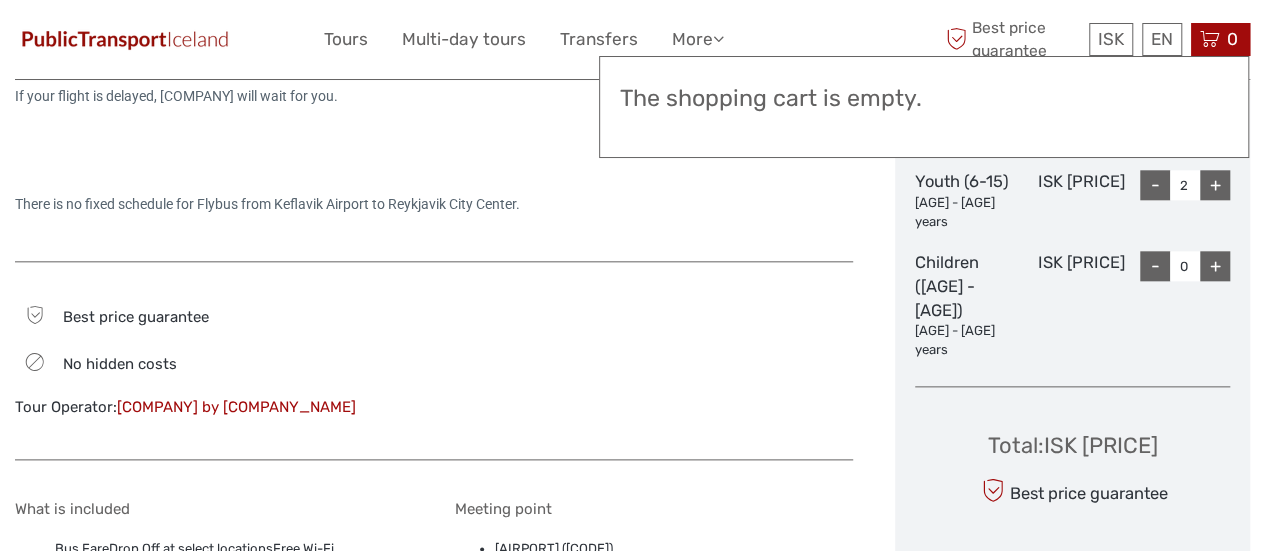 click on "ADD TO CART" at bounding box center (986, 569) 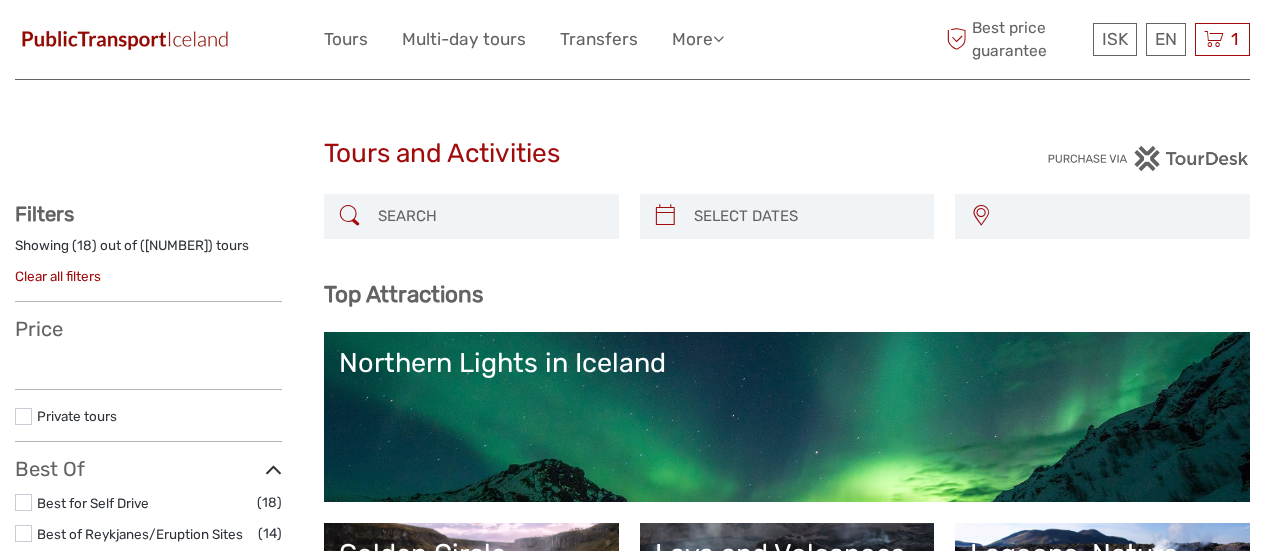 scroll, scrollTop: 0, scrollLeft: 0, axis: both 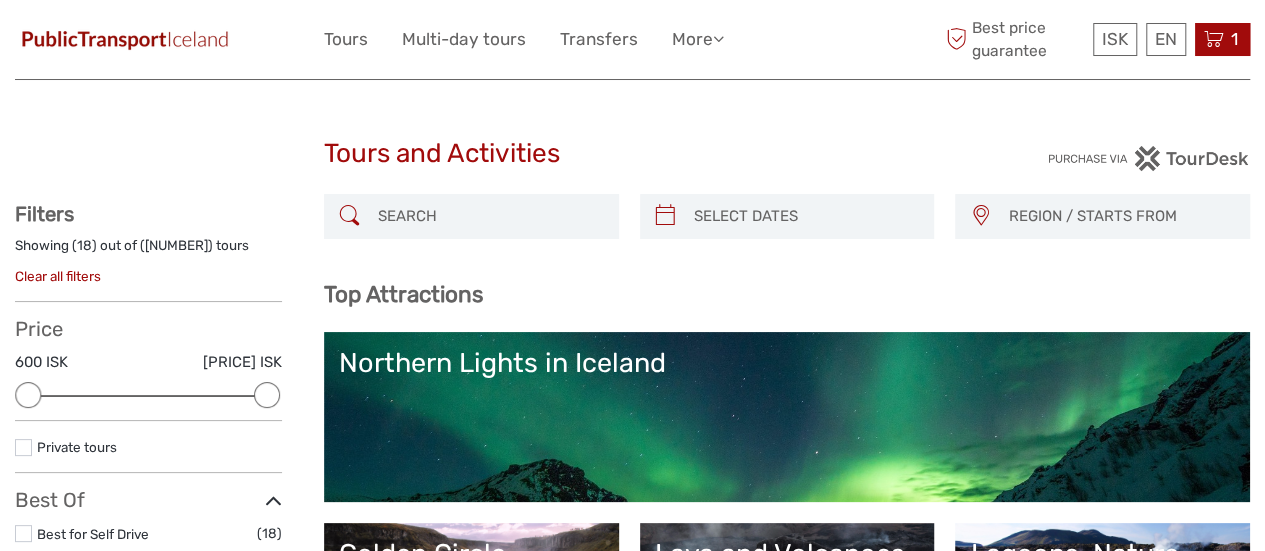 click at bounding box center (1214, 39) 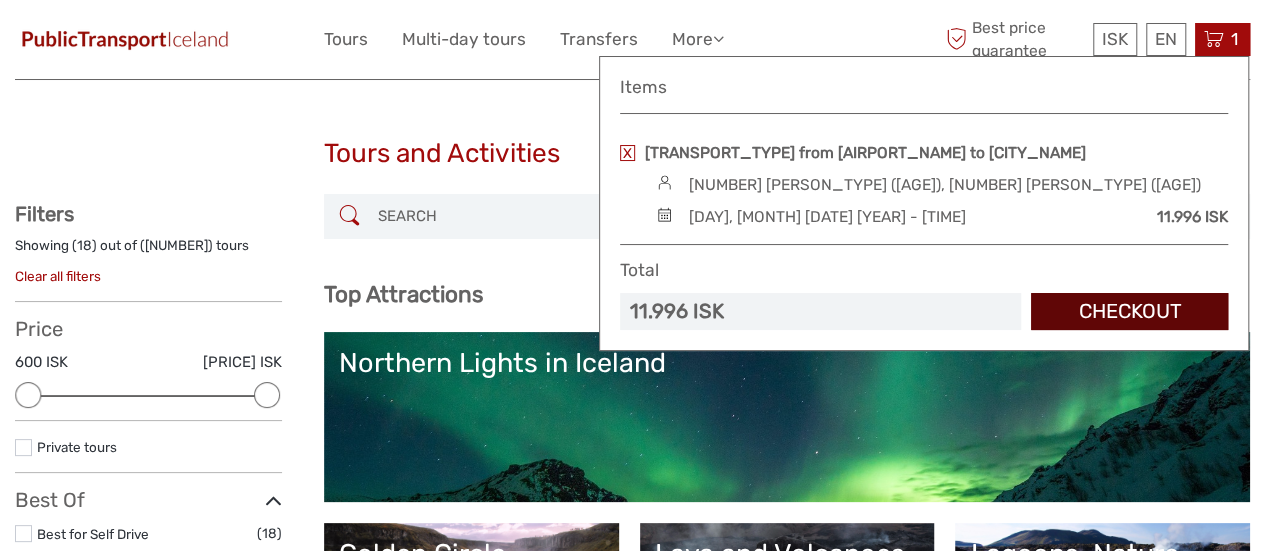 click on "Checkout" at bounding box center [1129, 311] 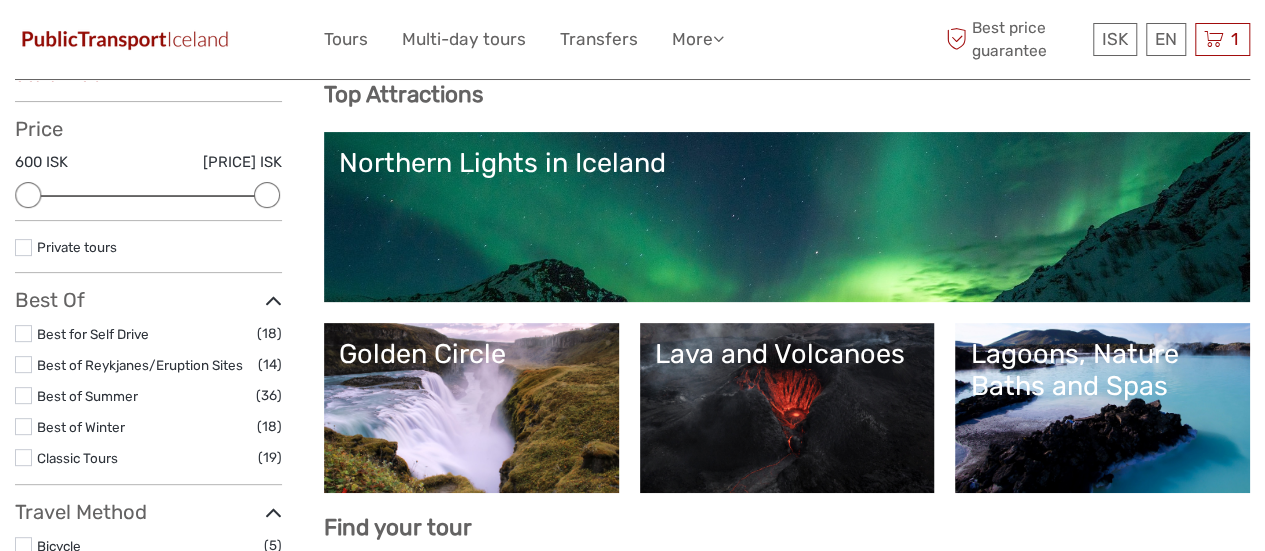 scroll, scrollTop: 0, scrollLeft: 0, axis: both 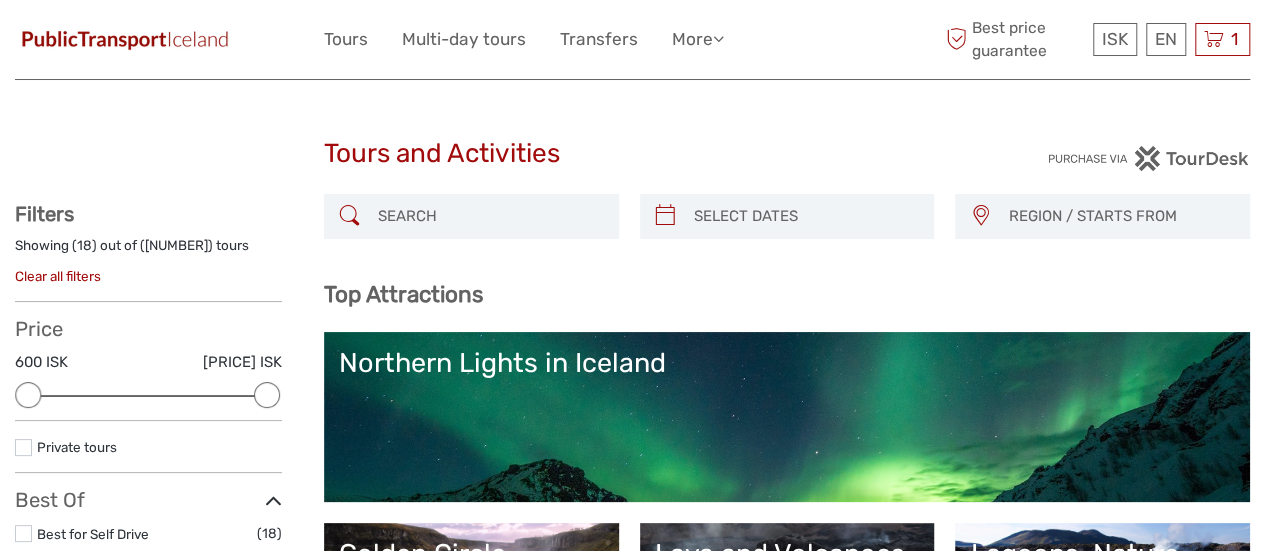 click on "REGION / STARTS FROM" at bounding box center (1119, 216) 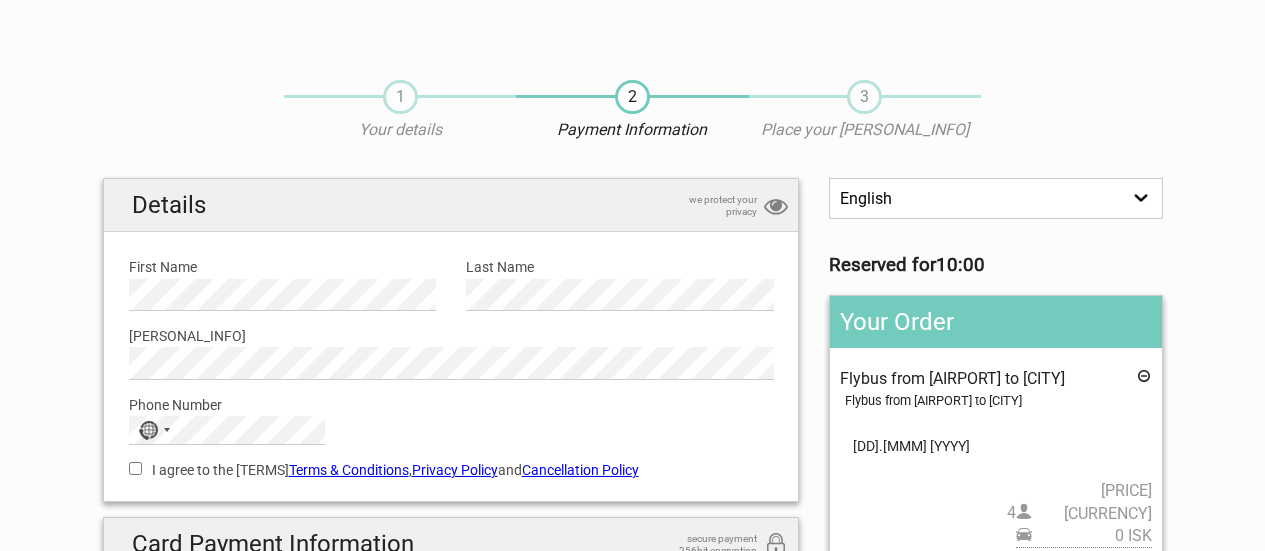 scroll, scrollTop: 0, scrollLeft: 0, axis: both 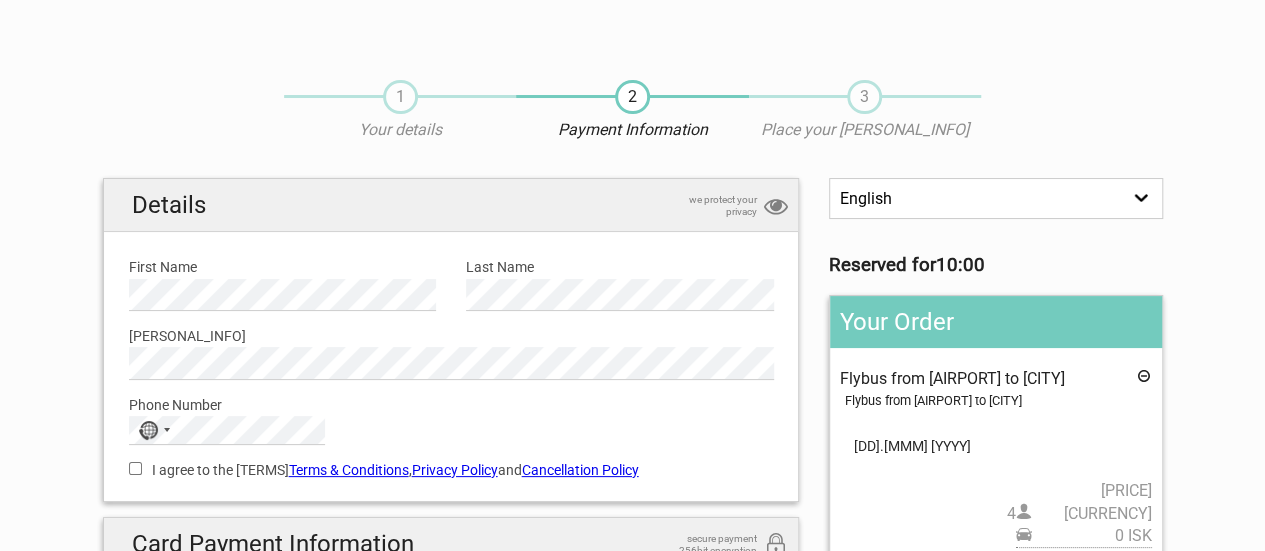 click on "Reserved for [TIME]" at bounding box center (995, 265) 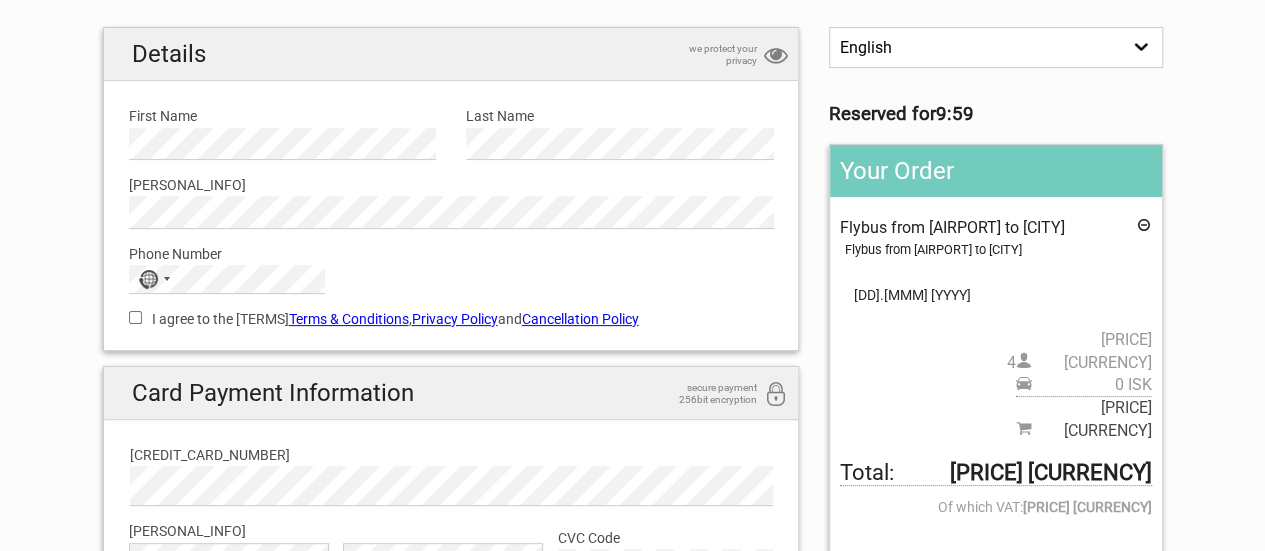scroll, scrollTop: 200, scrollLeft: 0, axis: vertical 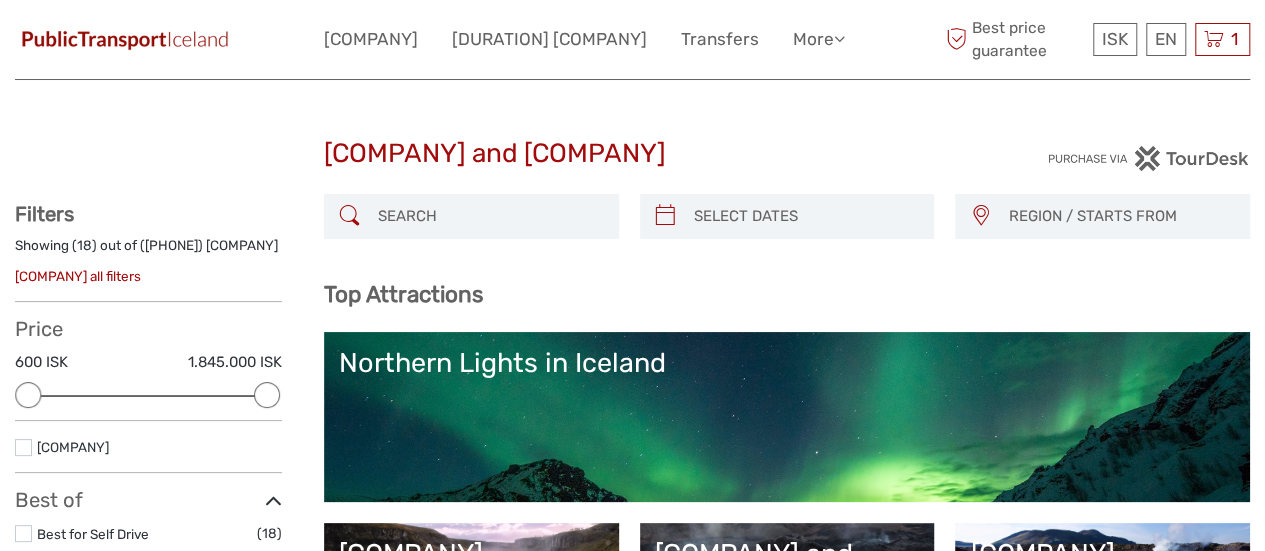 click at bounding box center (489, 216) 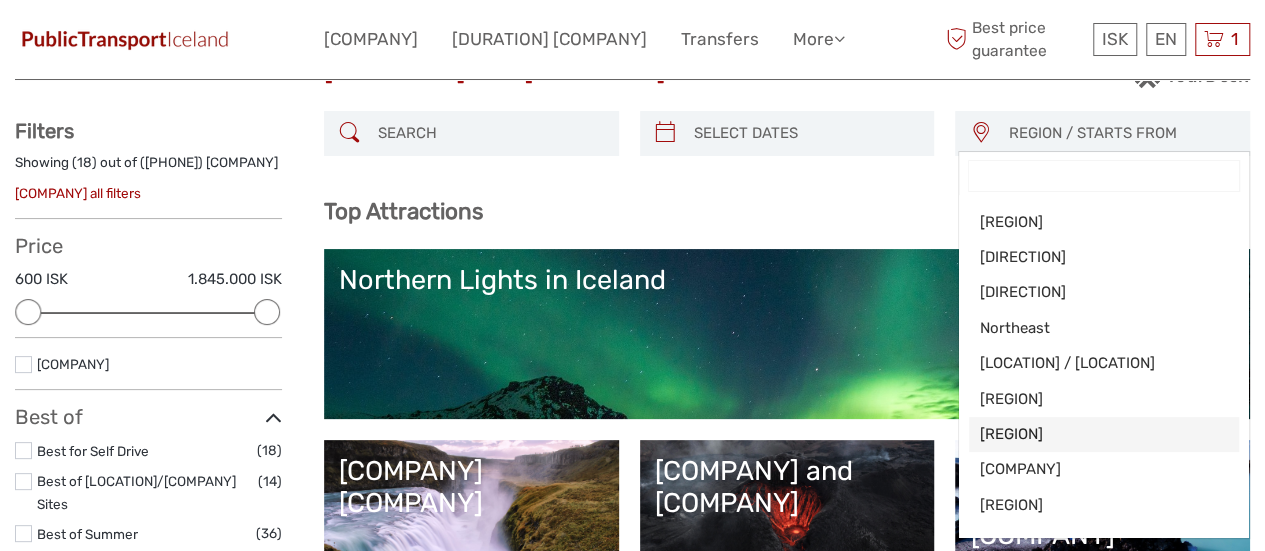 scroll, scrollTop: 200, scrollLeft: 0, axis: vertical 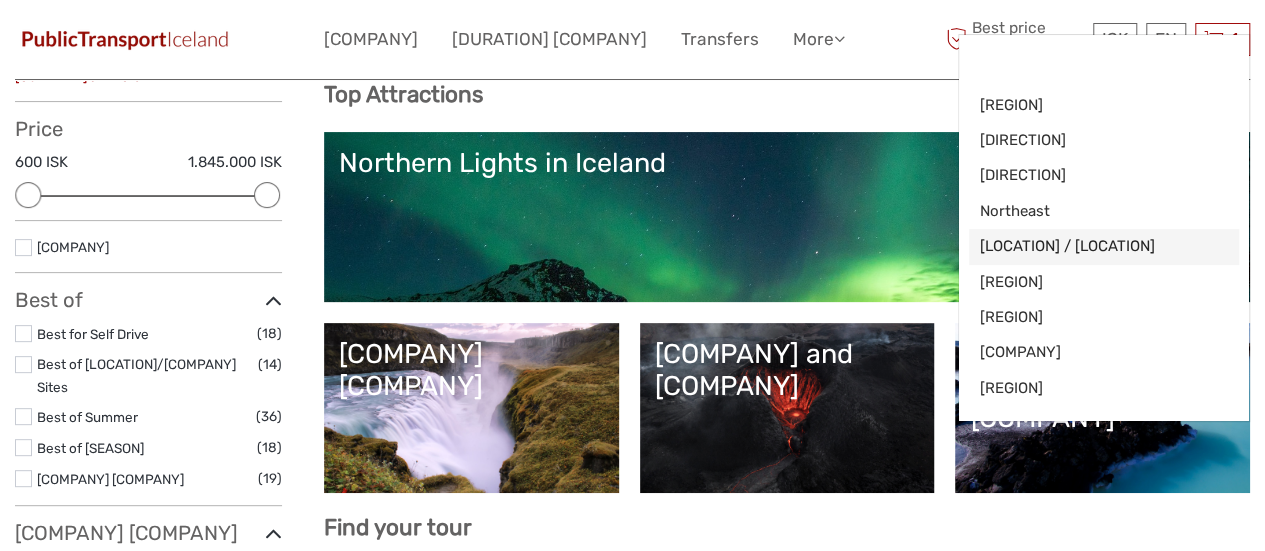 click on "Reykjanes / Keflavík" at bounding box center [1087, 105] 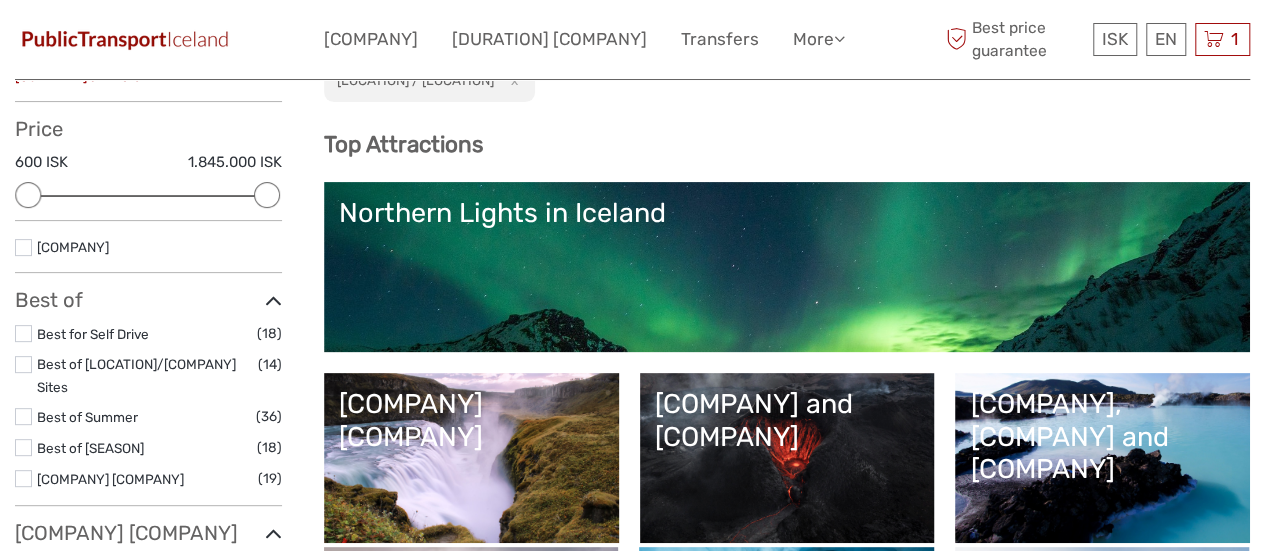 scroll, scrollTop: 115, scrollLeft: 0, axis: vertical 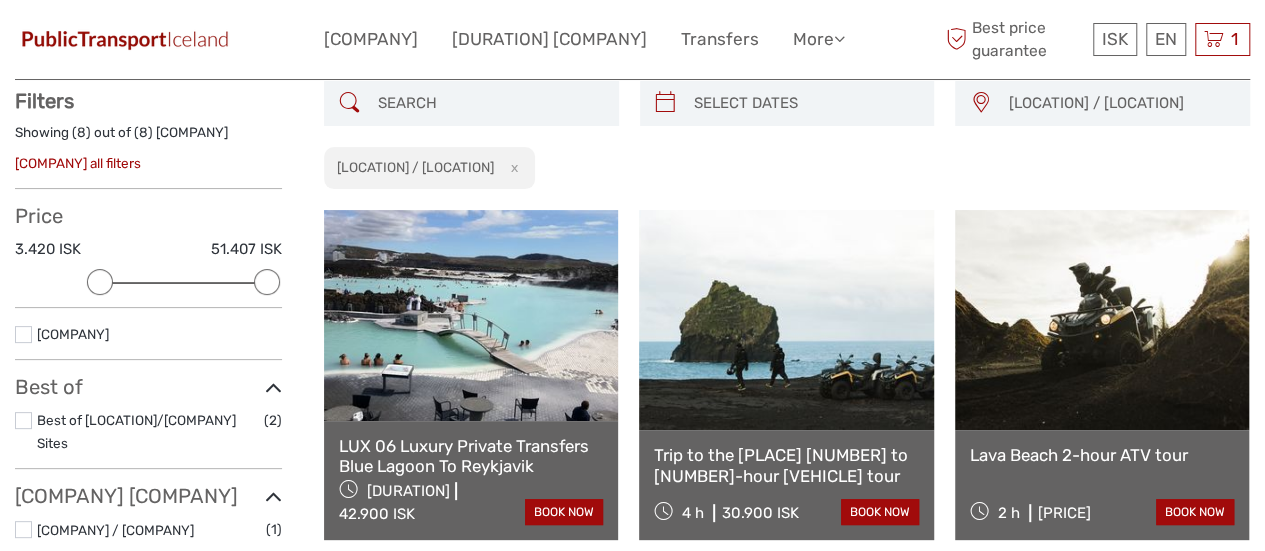 click at bounding box center (1102, 320) 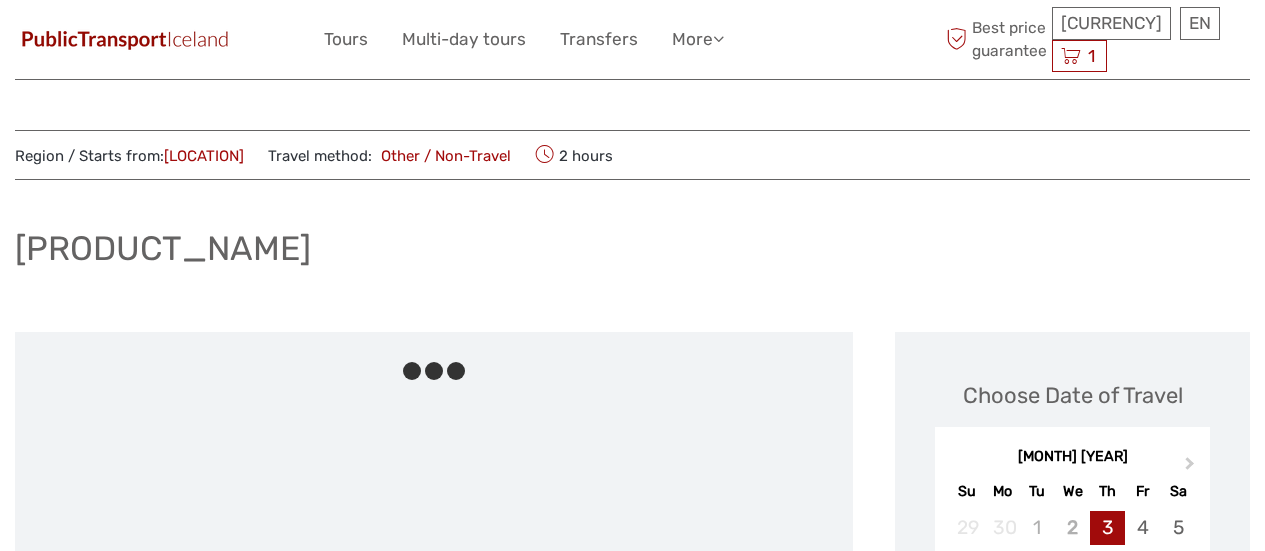 scroll, scrollTop: 0, scrollLeft: 0, axis: both 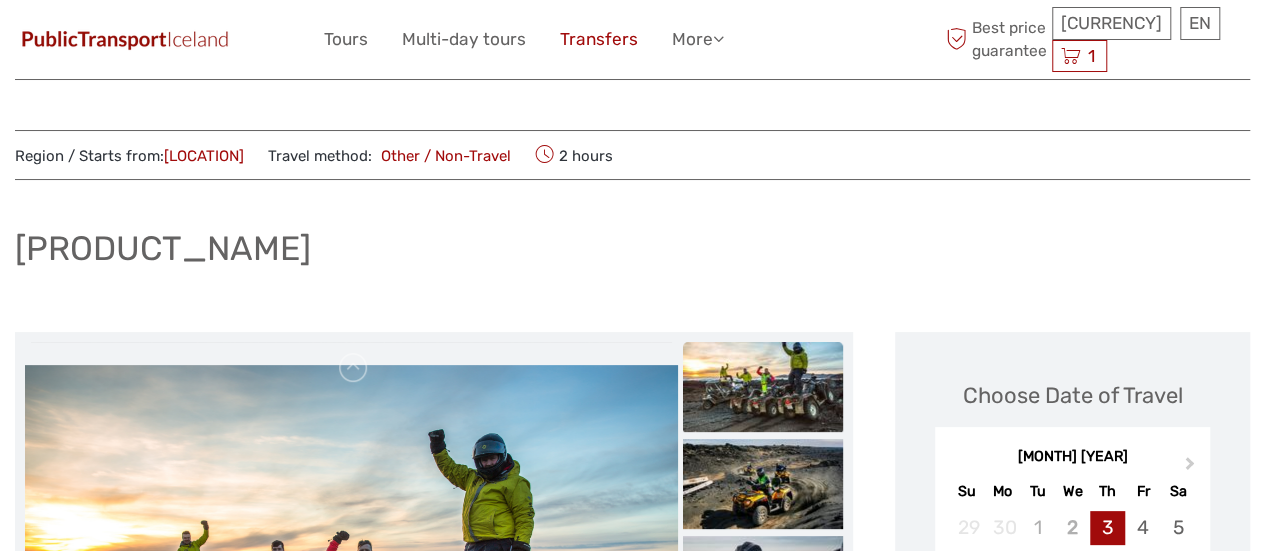 click on "Transfers" at bounding box center [599, 39] 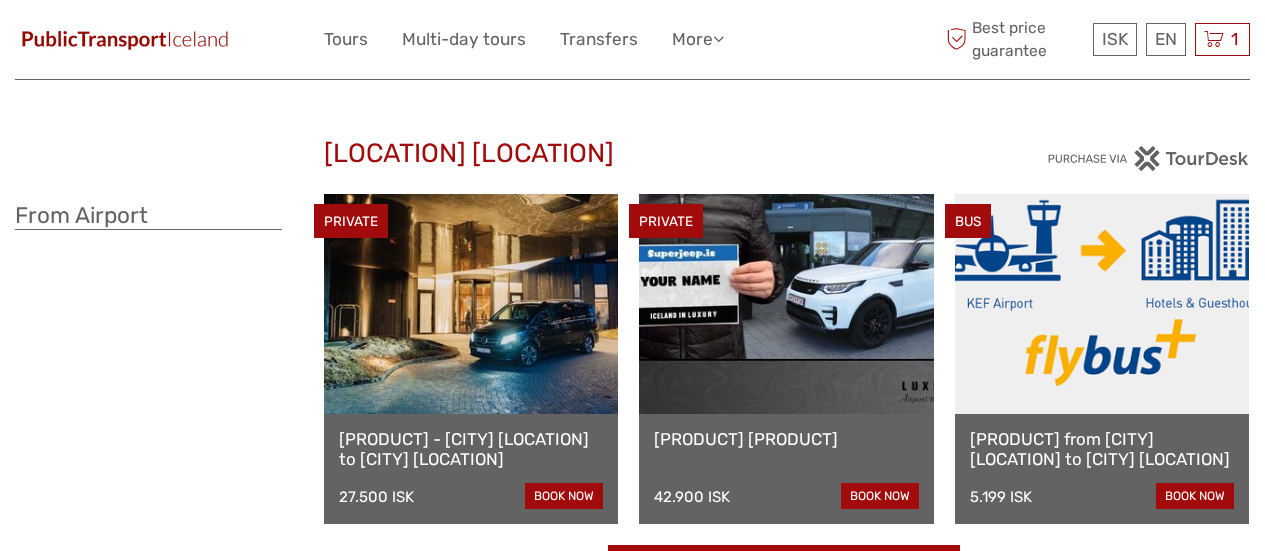 scroll, scrollTop: 0, scrollLeft: 0, axis: both 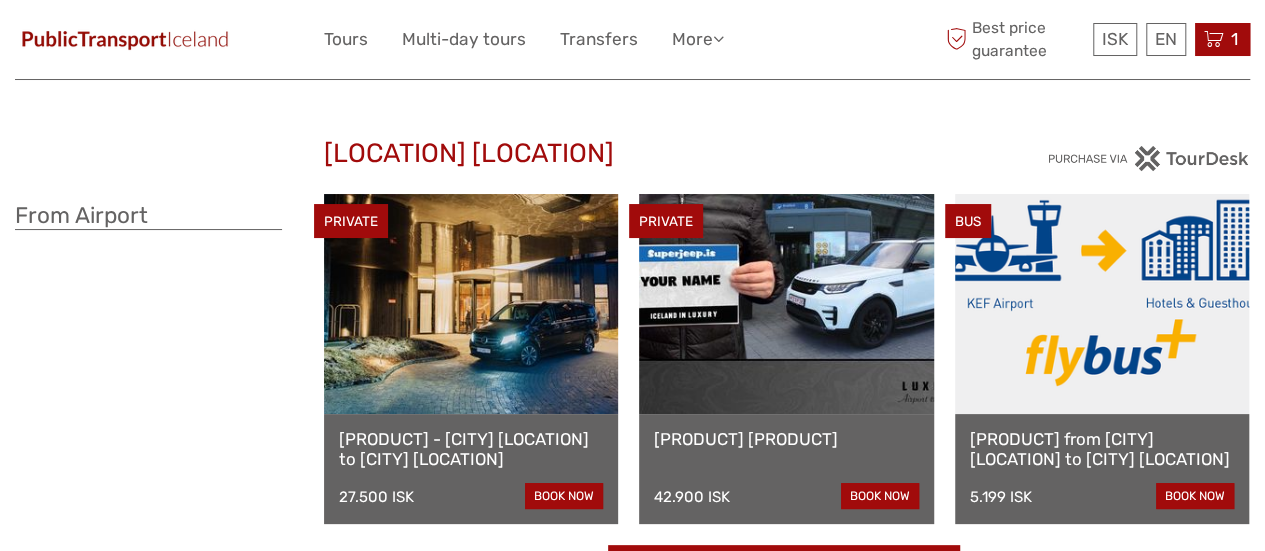 click on "1" at bounding box center (1234, 39) 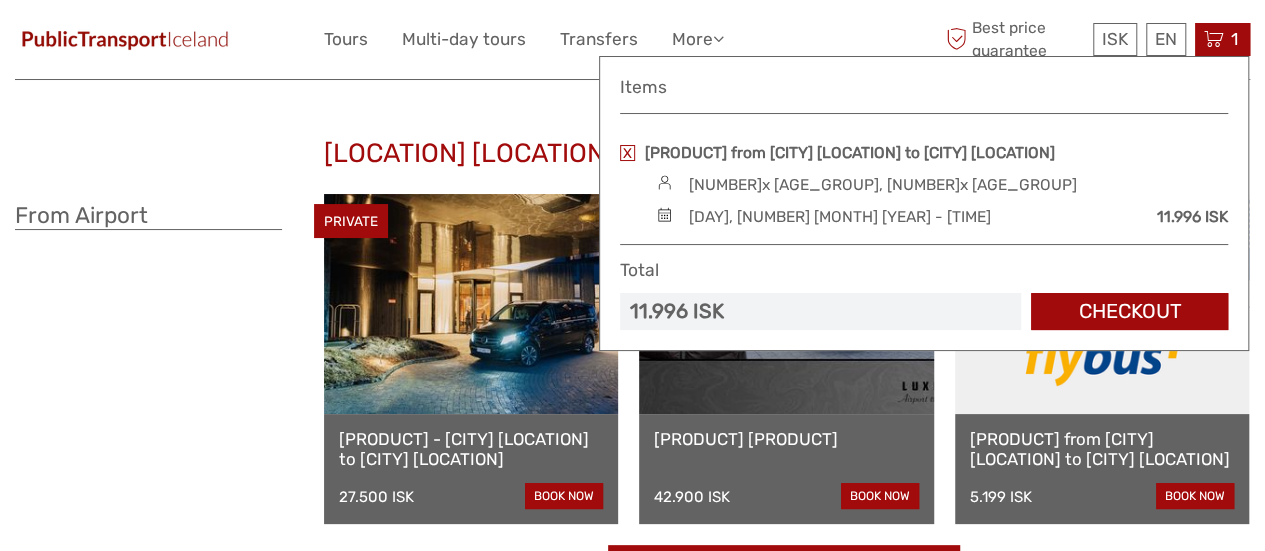 click on "2x Adult (16+), 2x Youth (6-15)" at bounding box center (882, 185) 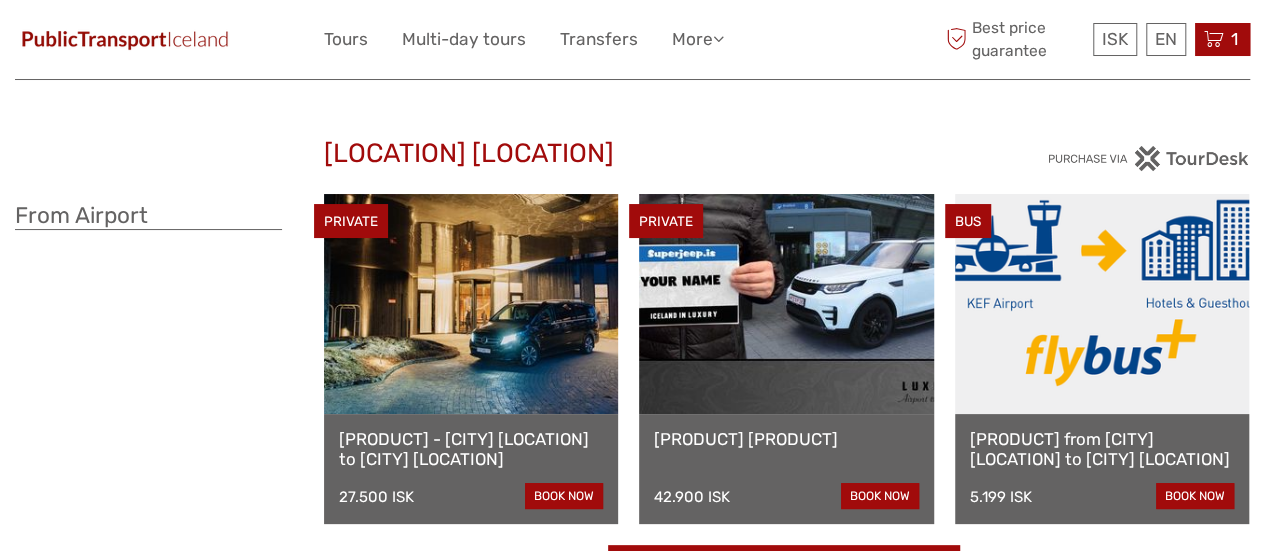 click at bounding box center (1214, 39) 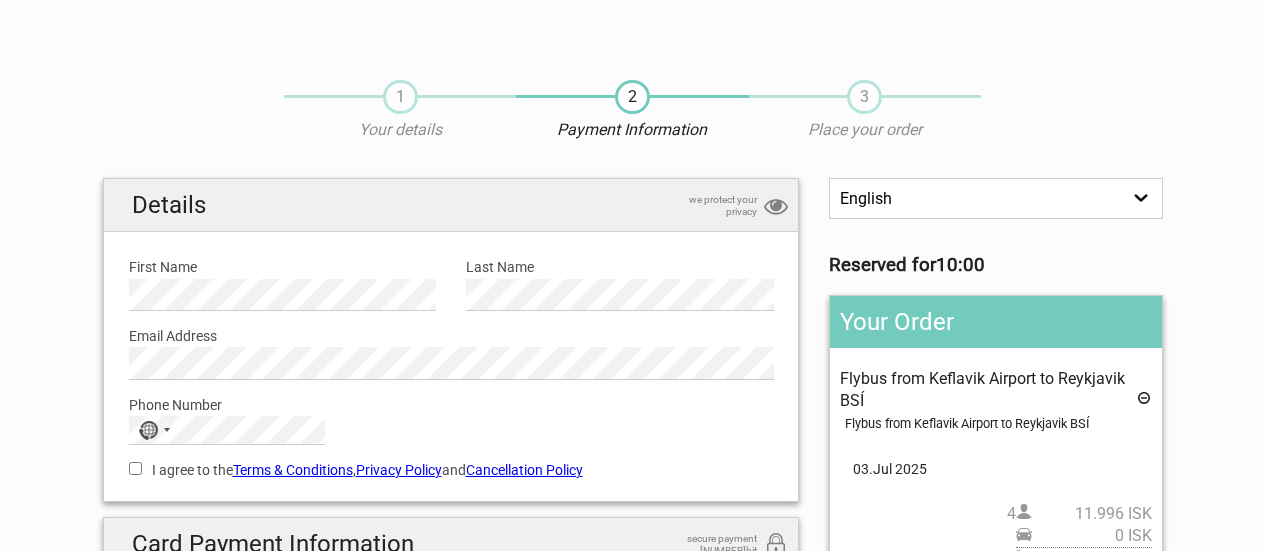 scroll, scrollTop: 0, scrollLeft: 0, axis: both 